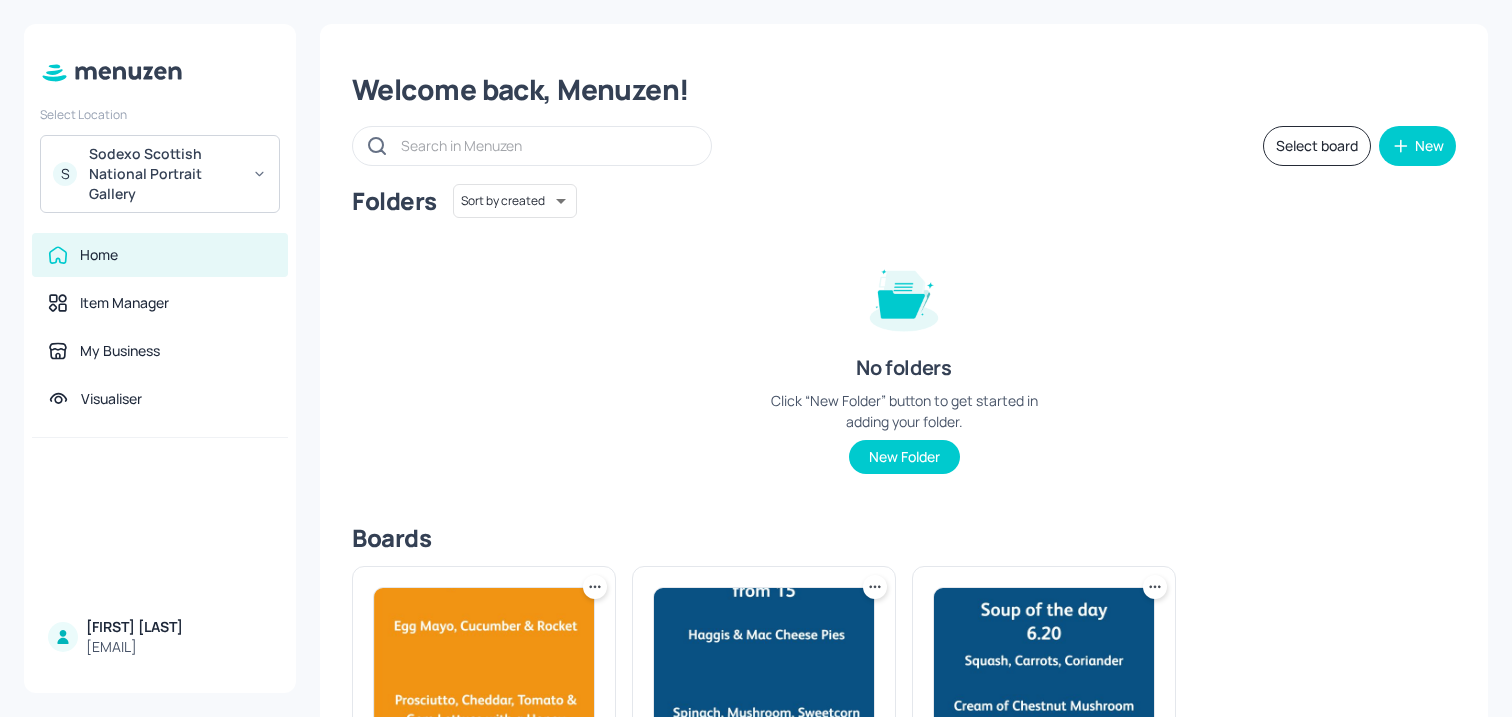 scroll, scrollTop: 0, scrollLeft: 0, axis: both 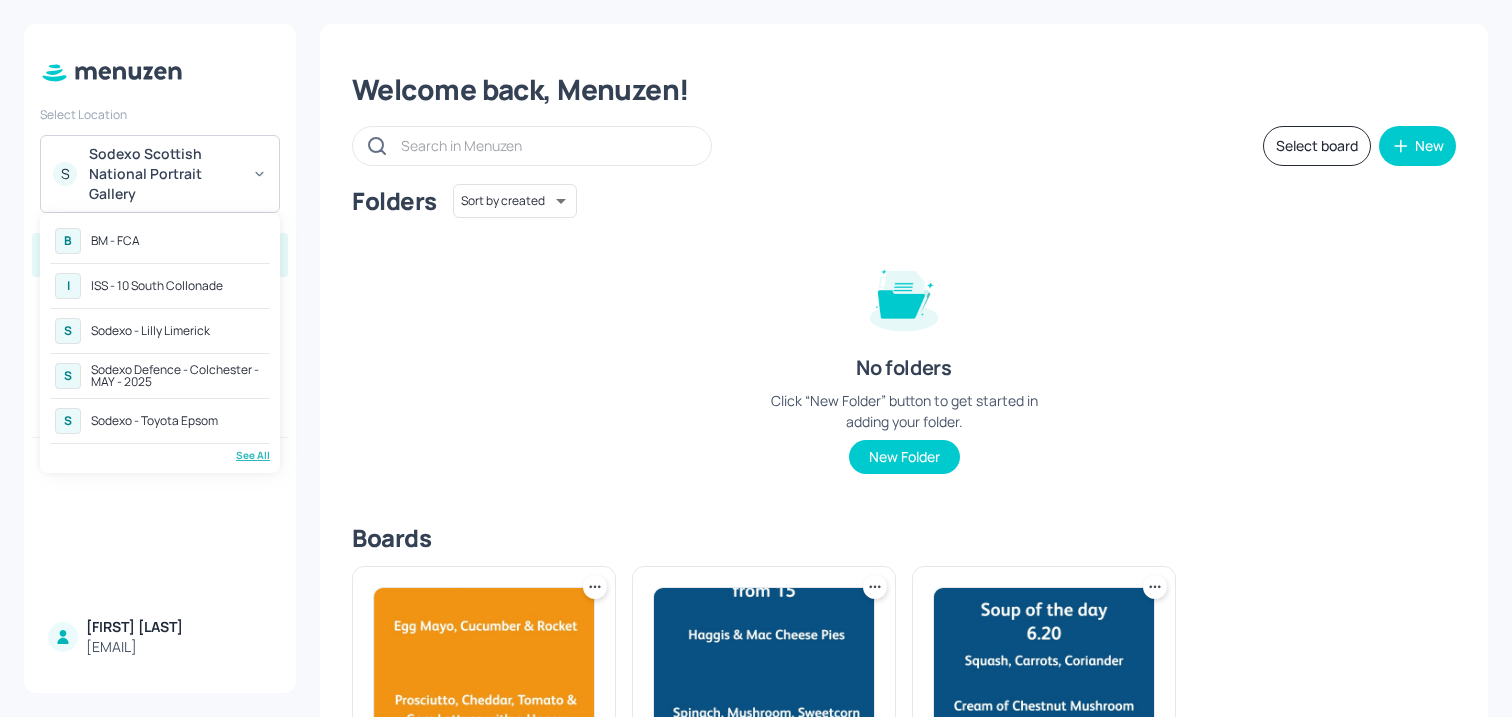 click on "Sodexo Defence - Colchester - MAY - 2025" at bounding box center (178, 376) 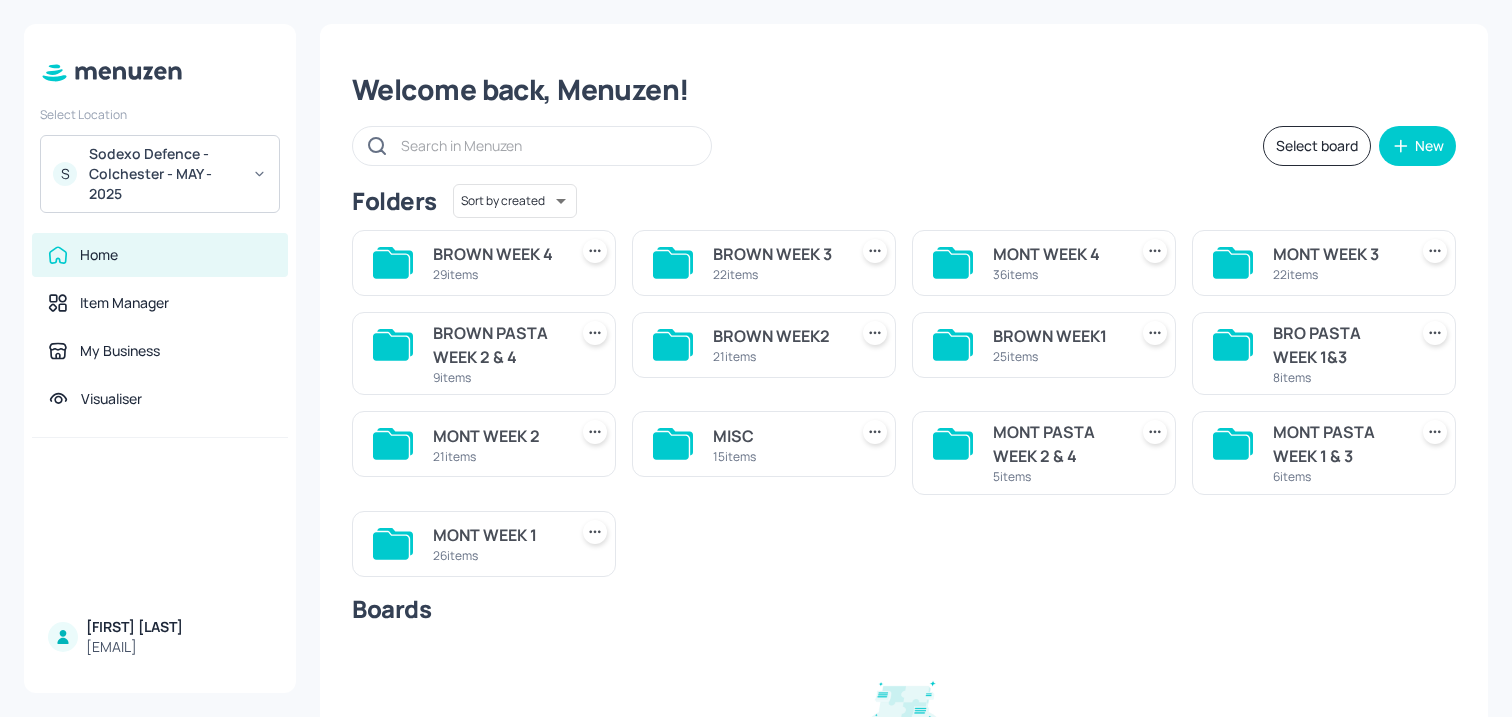 scroll, scrollTop: 0, scrollLeft: 0, axis: both 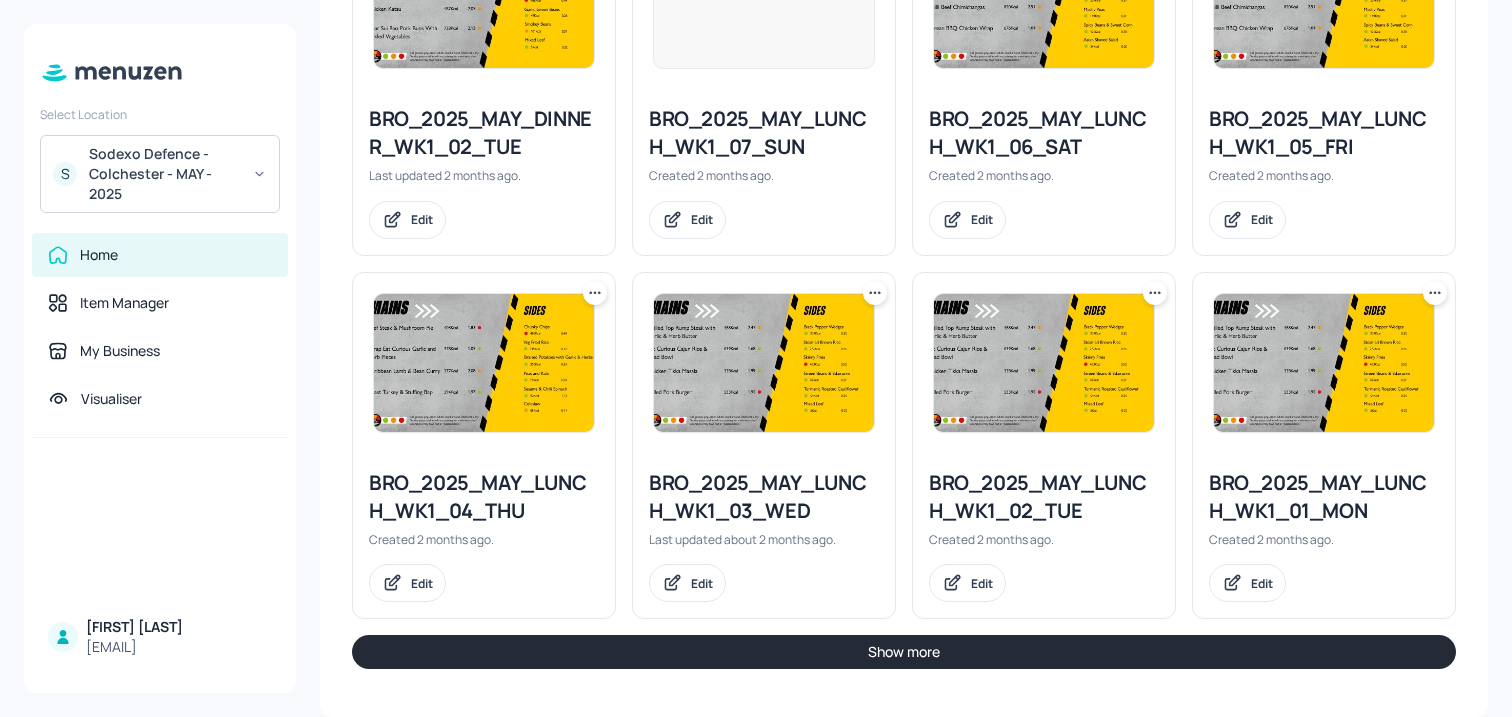 click on "Show more" at bounding box center (904, 652) 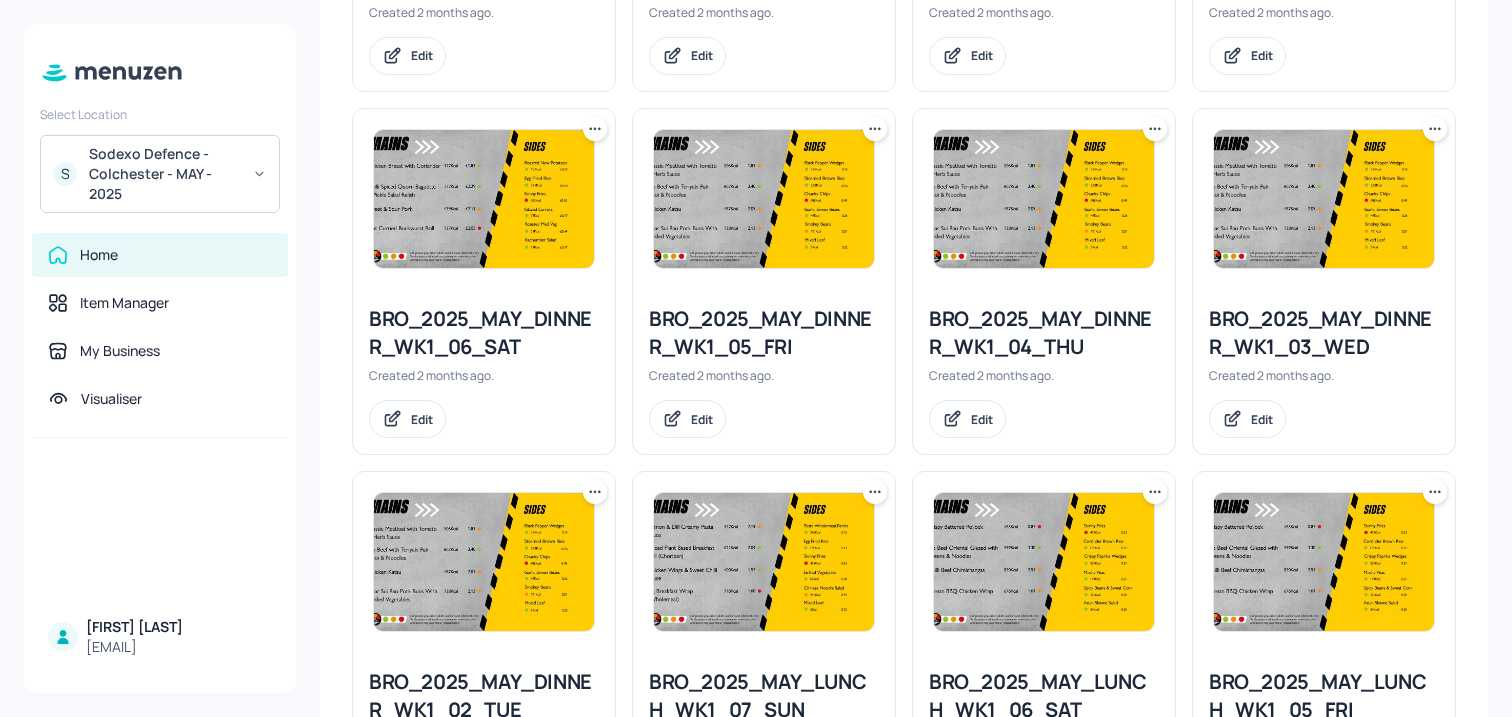 scroll, scrollTop: 1602, scrollLeft: 0, axis: vertical 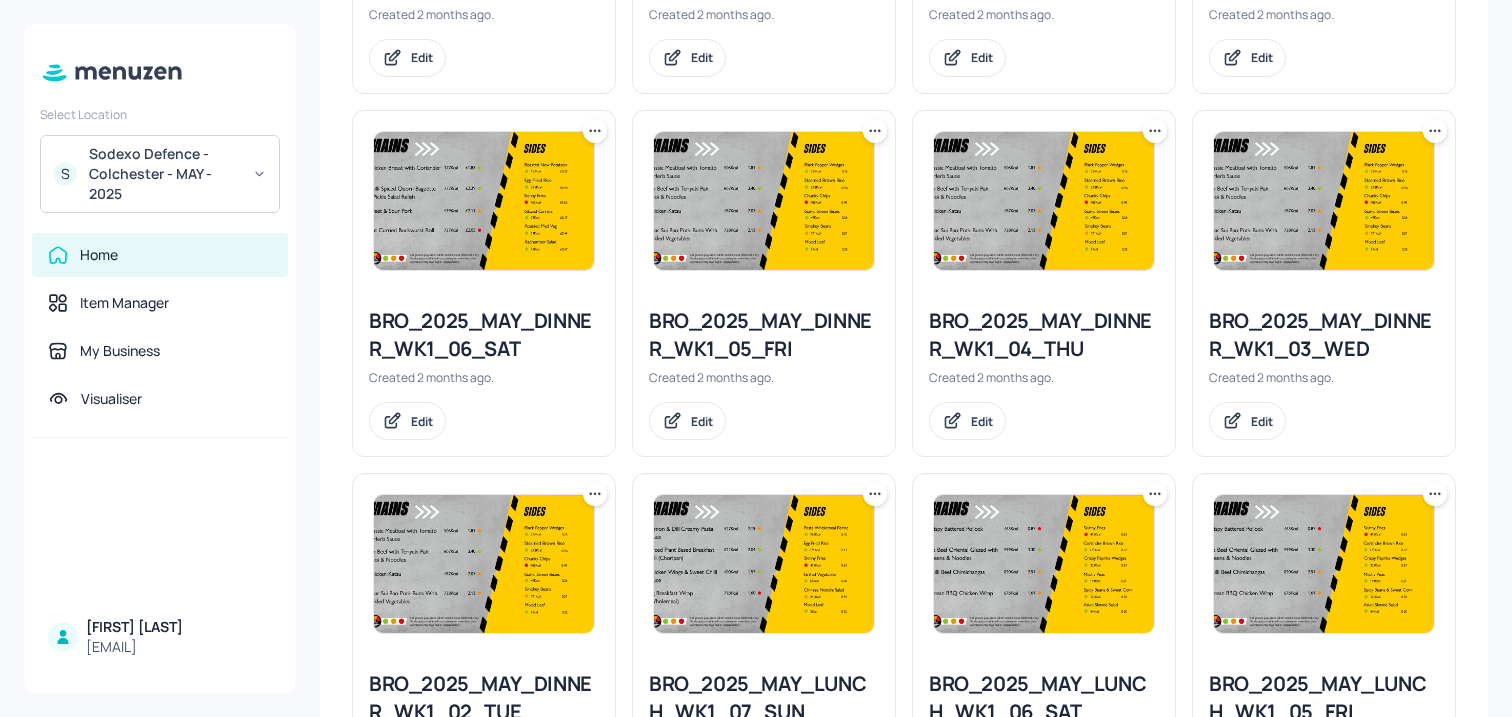 click at bounding box center [1324, 201] 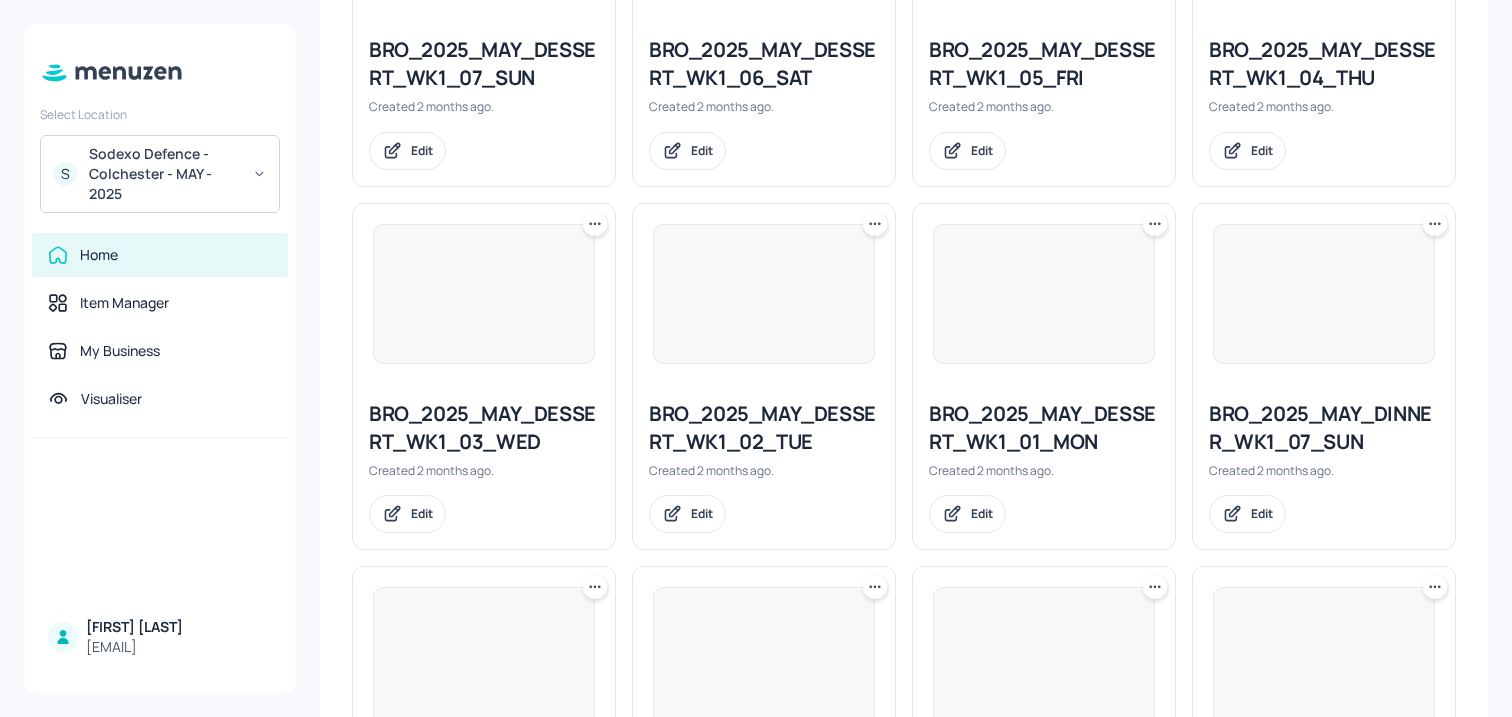 scroll, scrollTop: 1420, scrollLeft: 0, axis: vertical 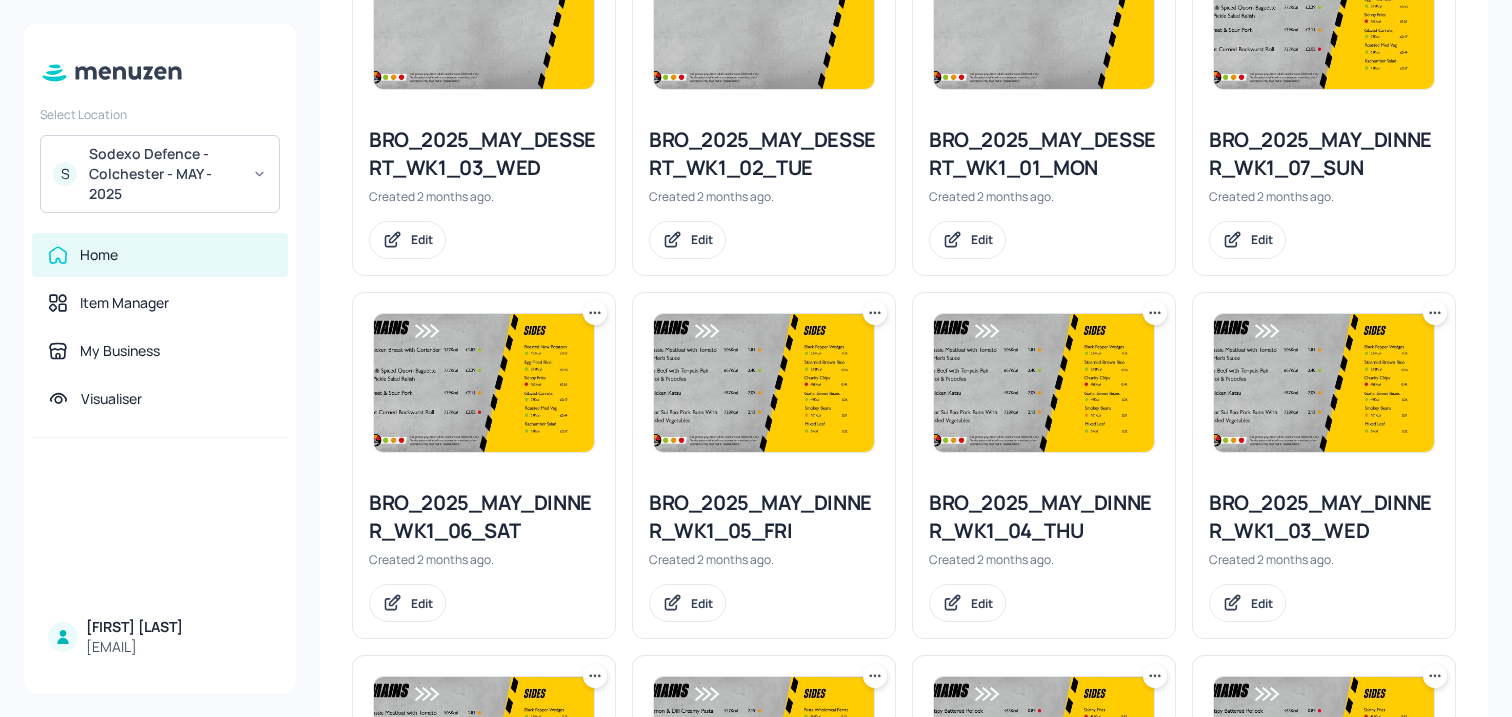 click 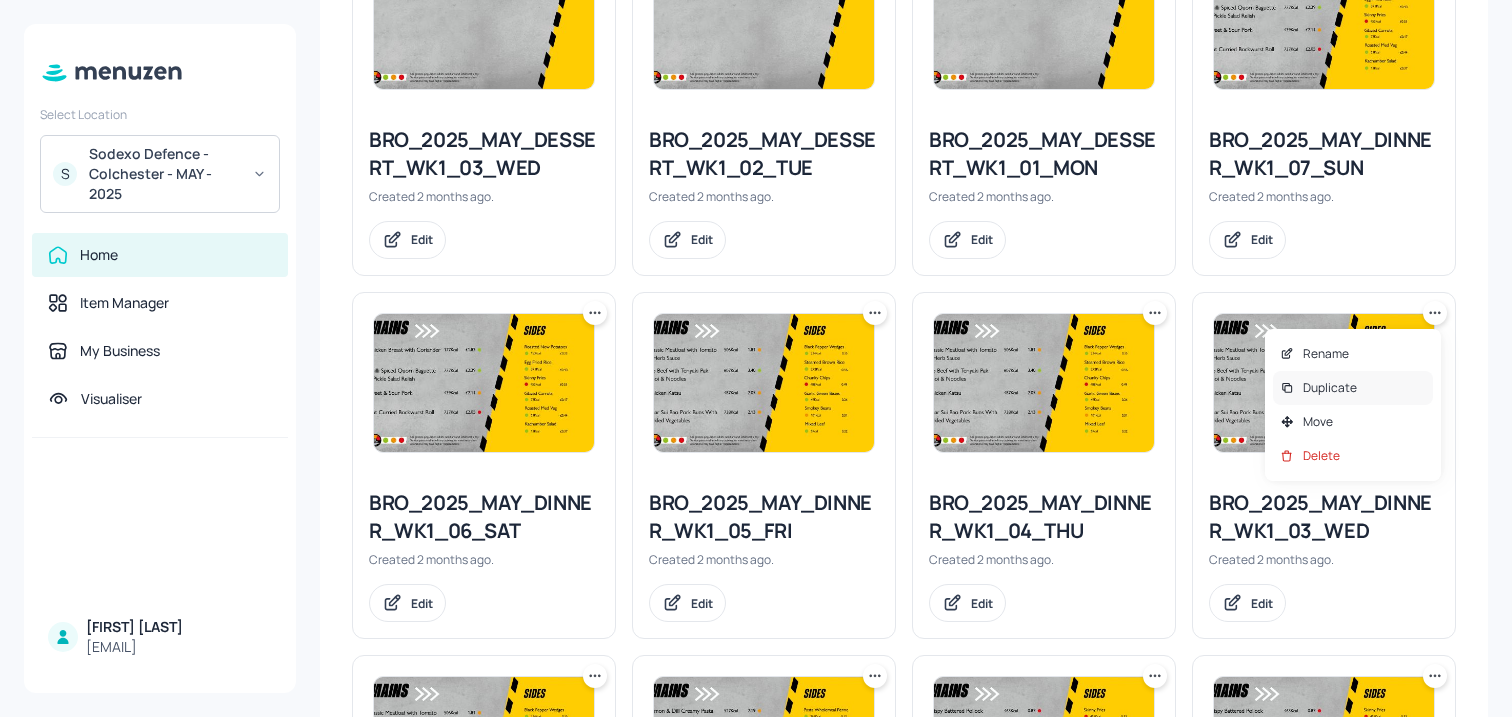 click 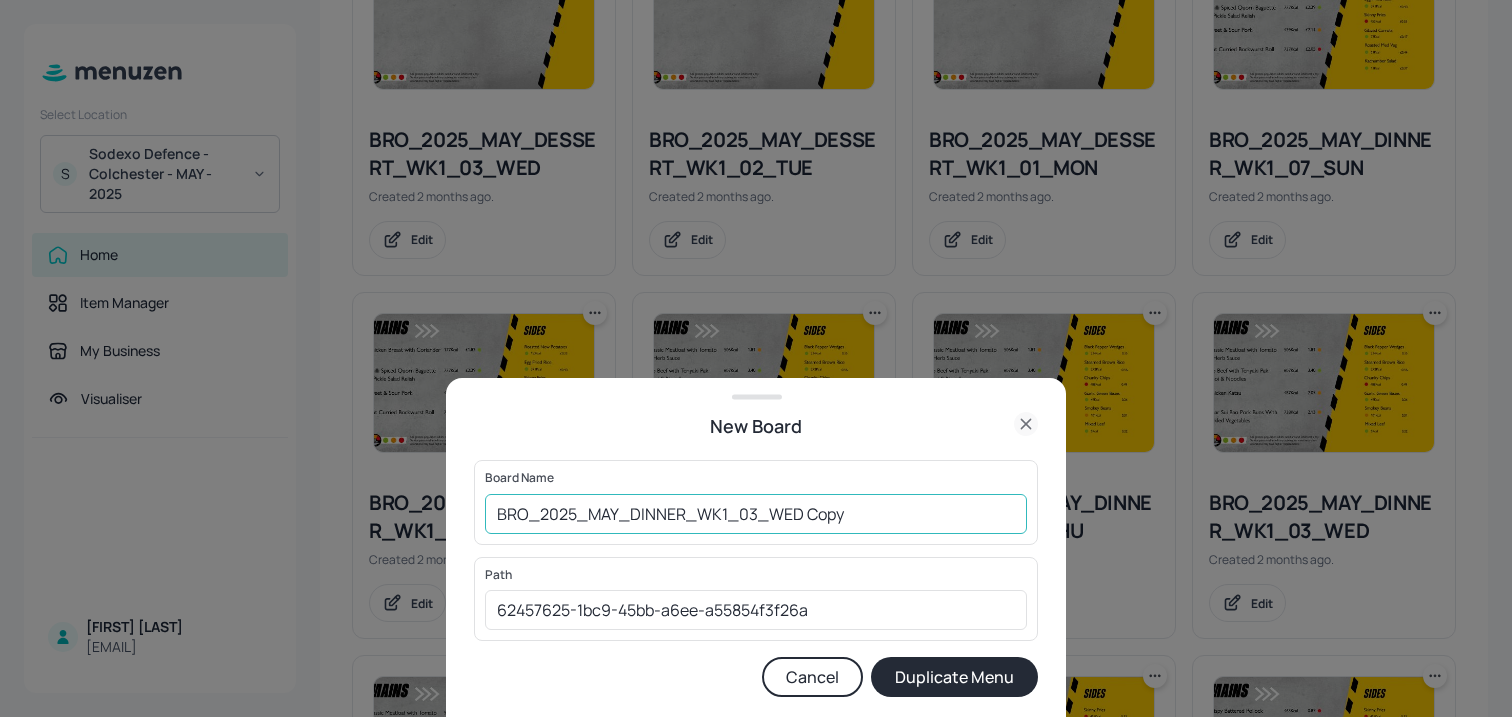 click on "BRO_2025_MAY_DINNER_WK1_03_WED Copy" at bounding box center (756, 514) 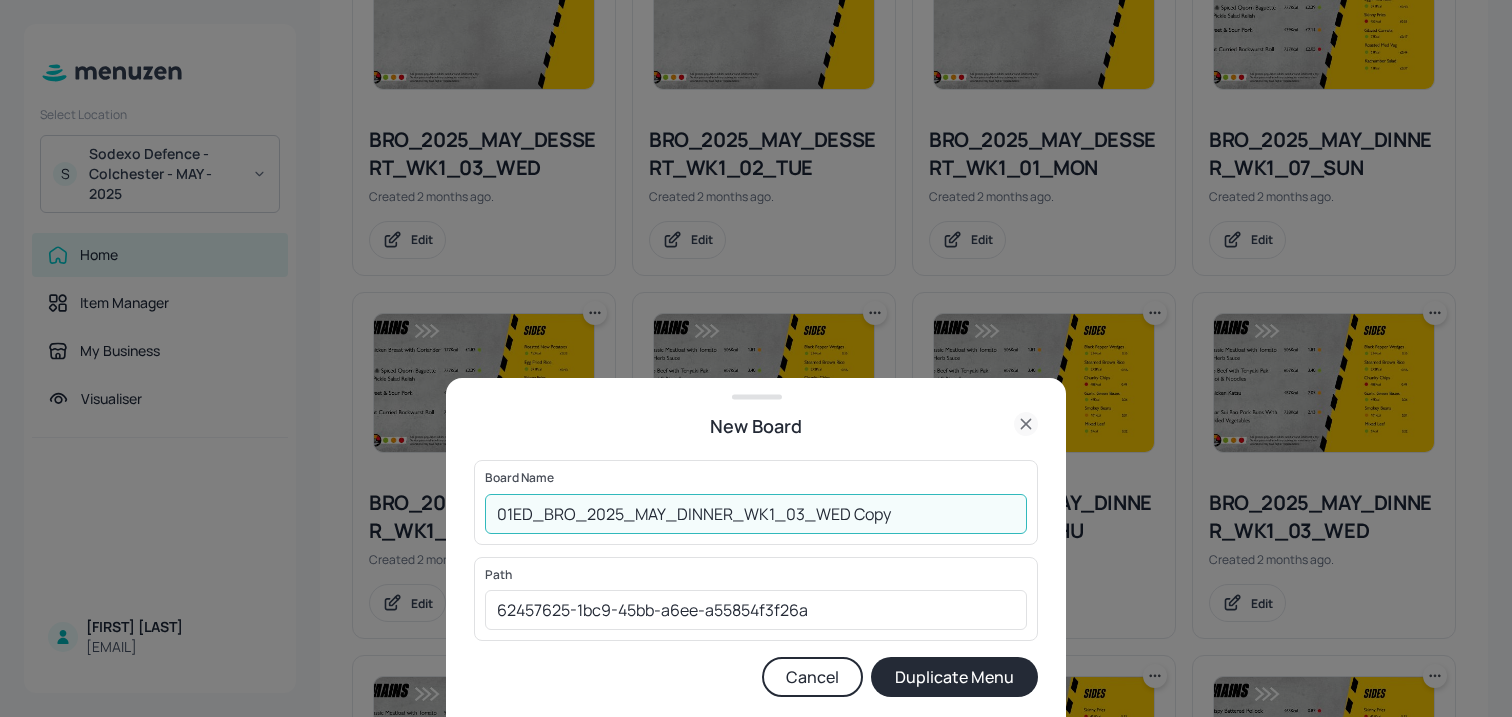click on "01ED_BRO_2025_MAY_DINNER_WK1_03_WED Copy" at bounding box center (756, 514) 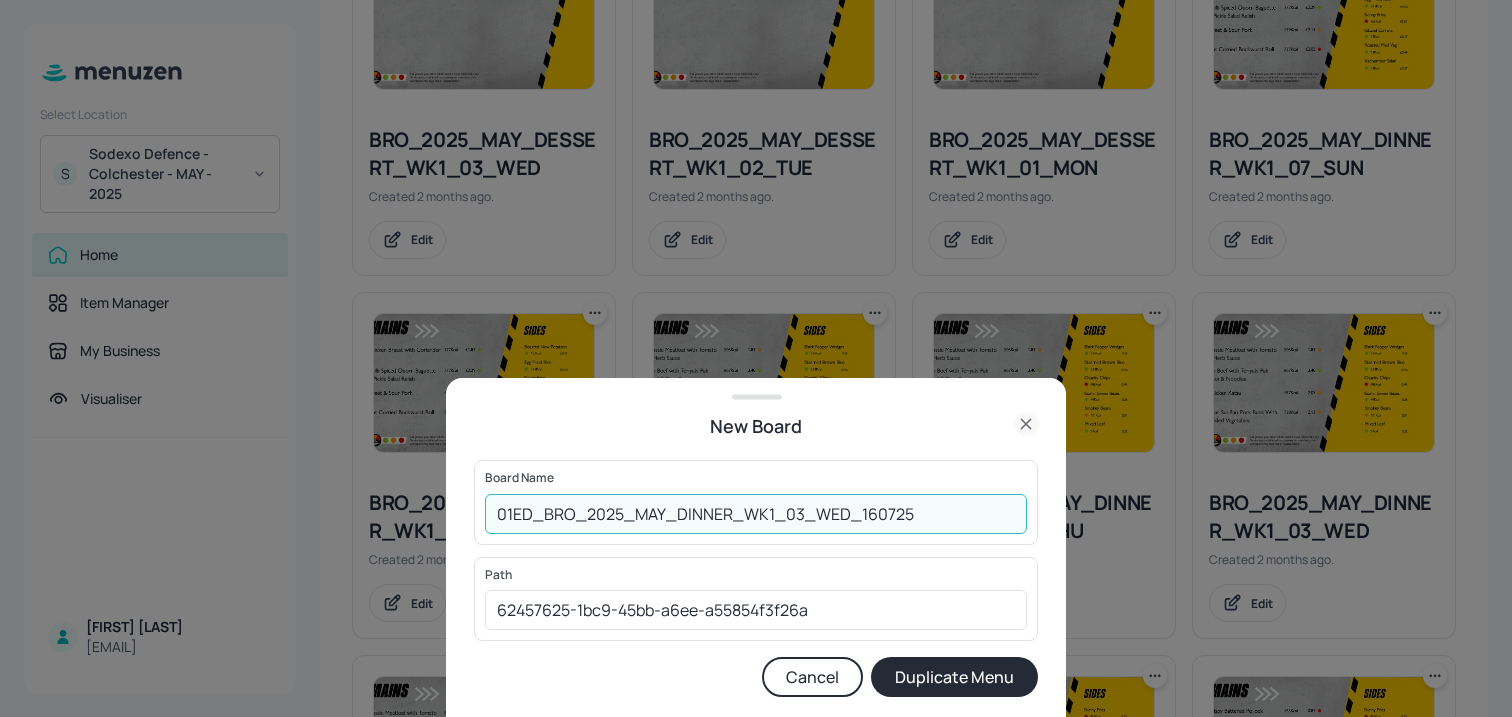type on "01ED_BRO_2025_MAY_DINNER_WK1_03_WED_160725" 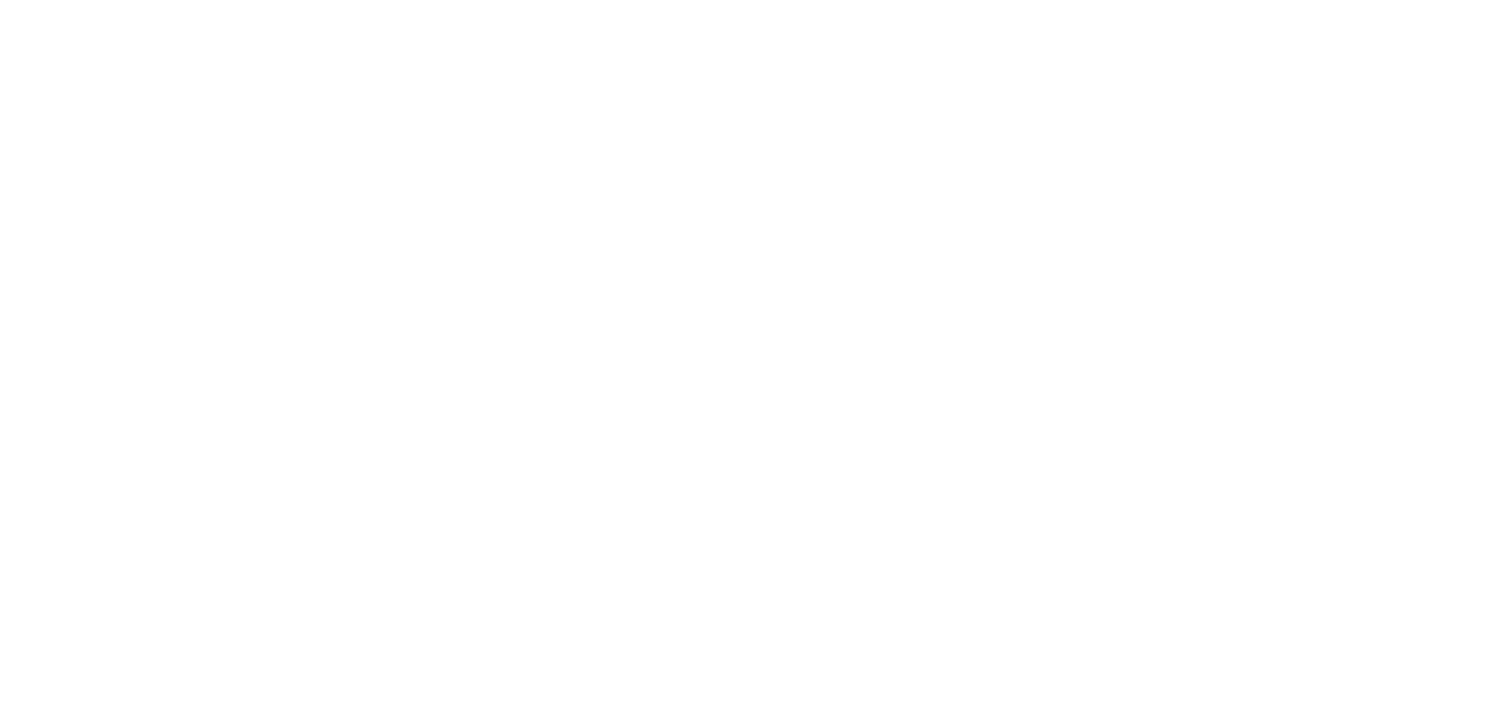 scroll, scrollTop: 0, scrollLeft: 0, axis: both 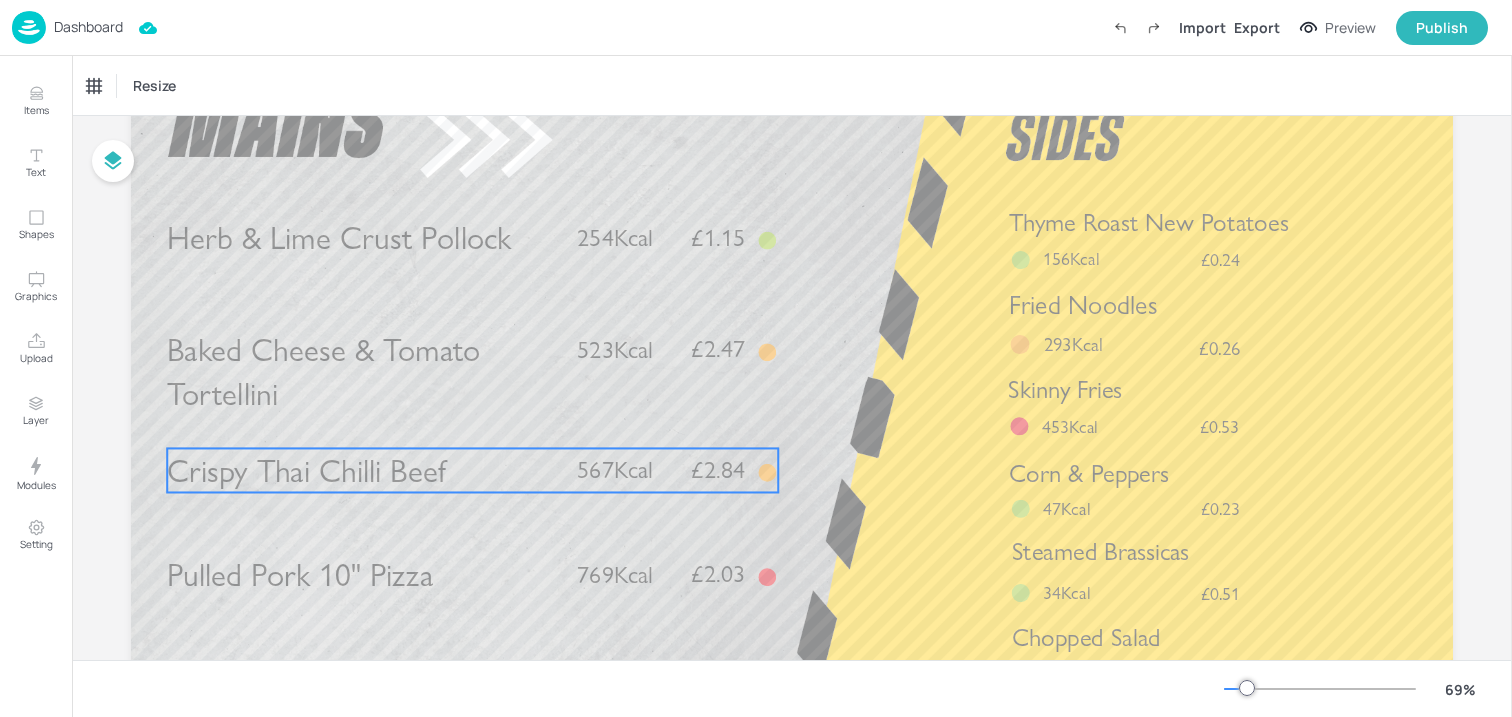 click on "Crispy Thai Chilli Beef" at bounding box center [306, 470] 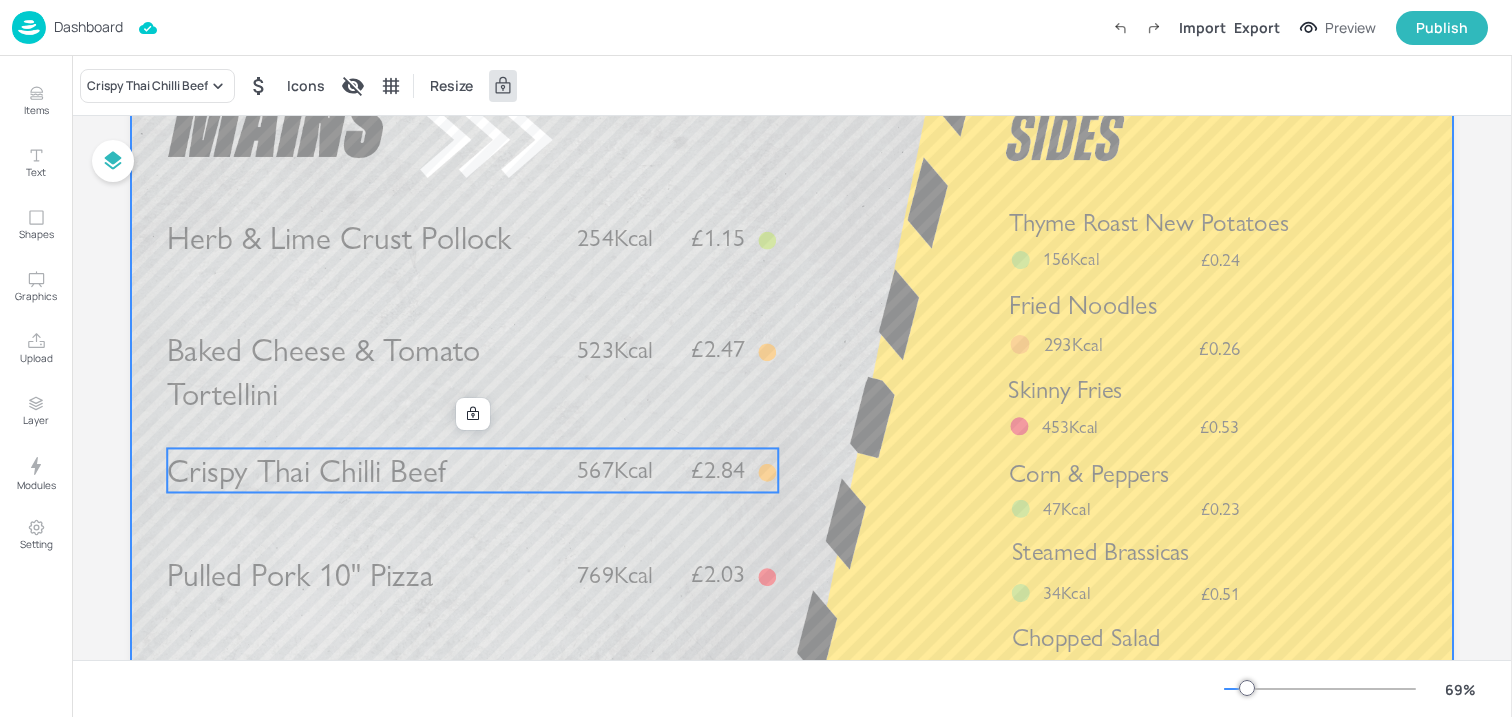 click at bounding box center [792, 420] 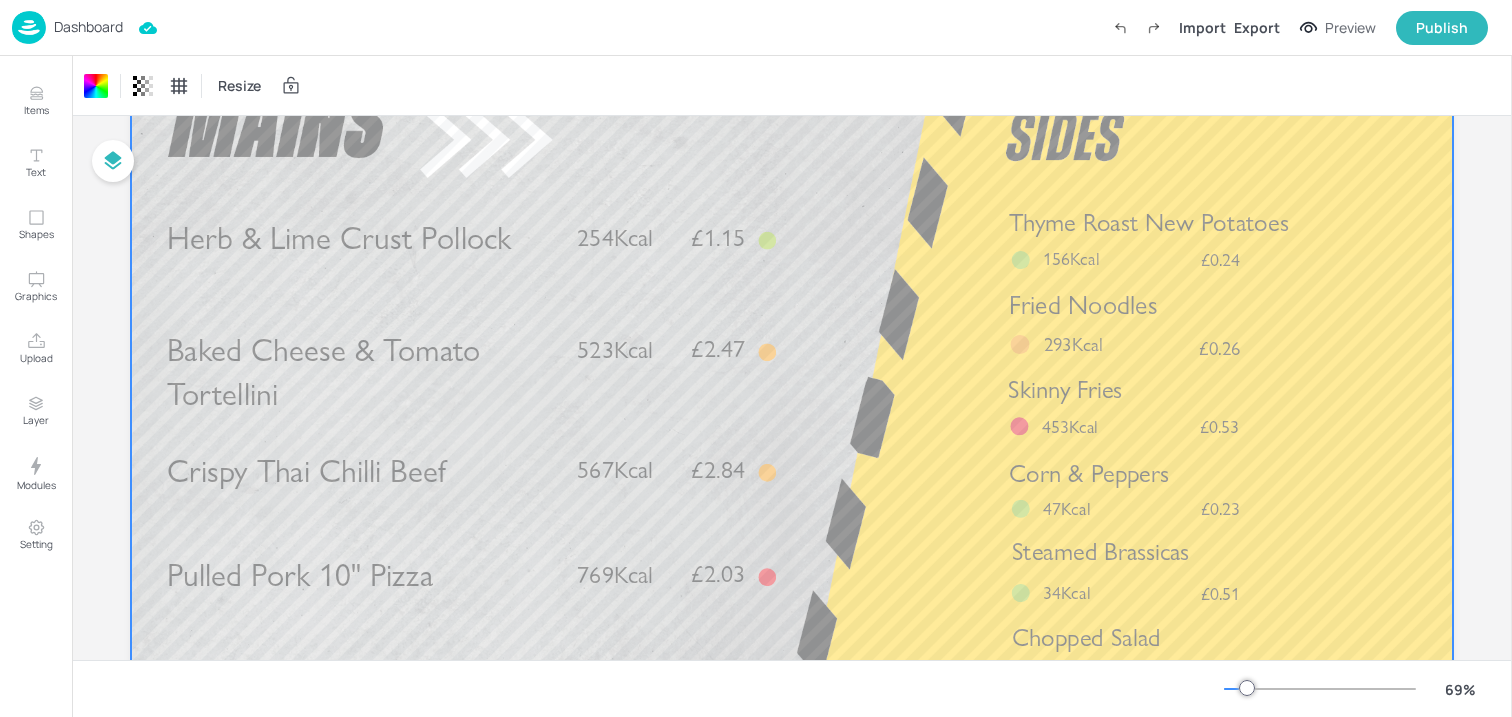 click on "Baked Cheese & Tomato Tortellini" at bounding box center (363, 372) 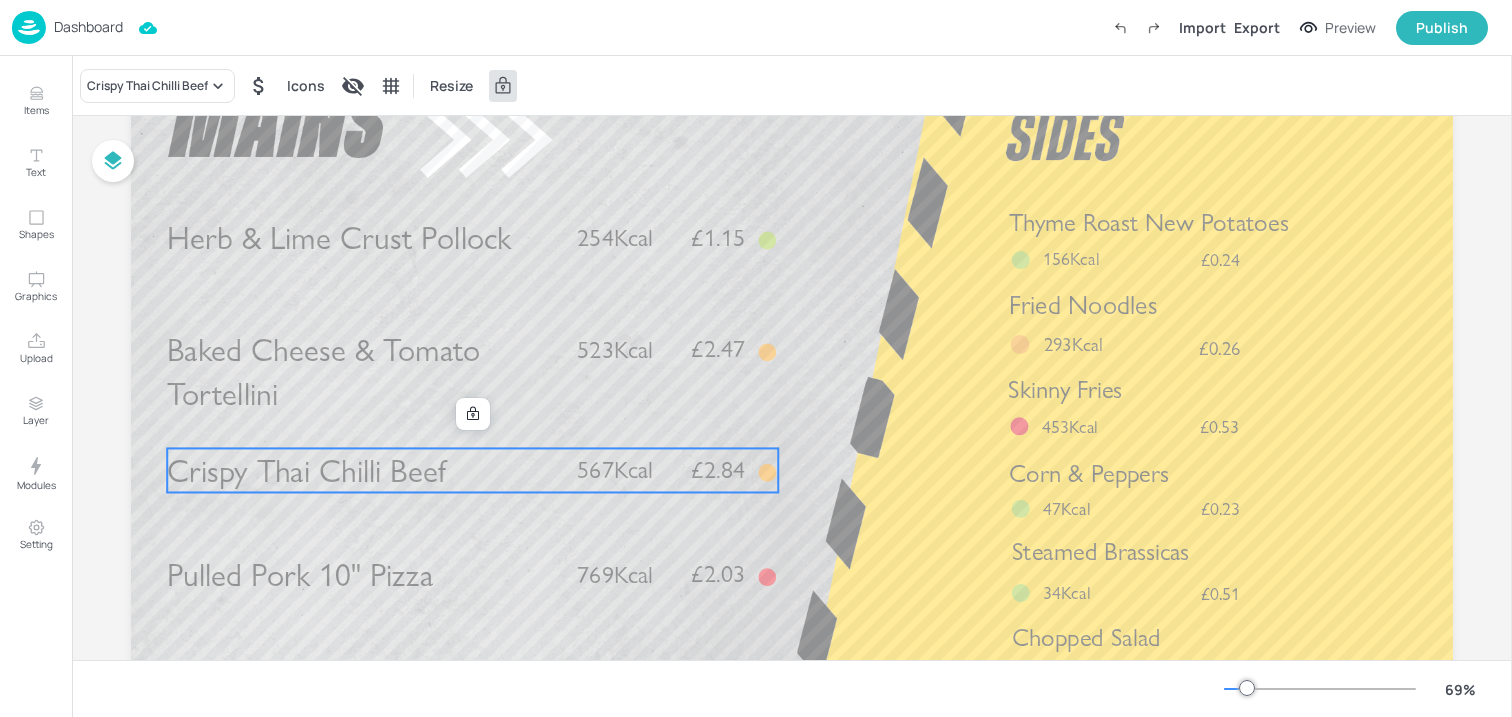 click on "Crispy Thai Chilli Beef" at bounding box center (306, 470) 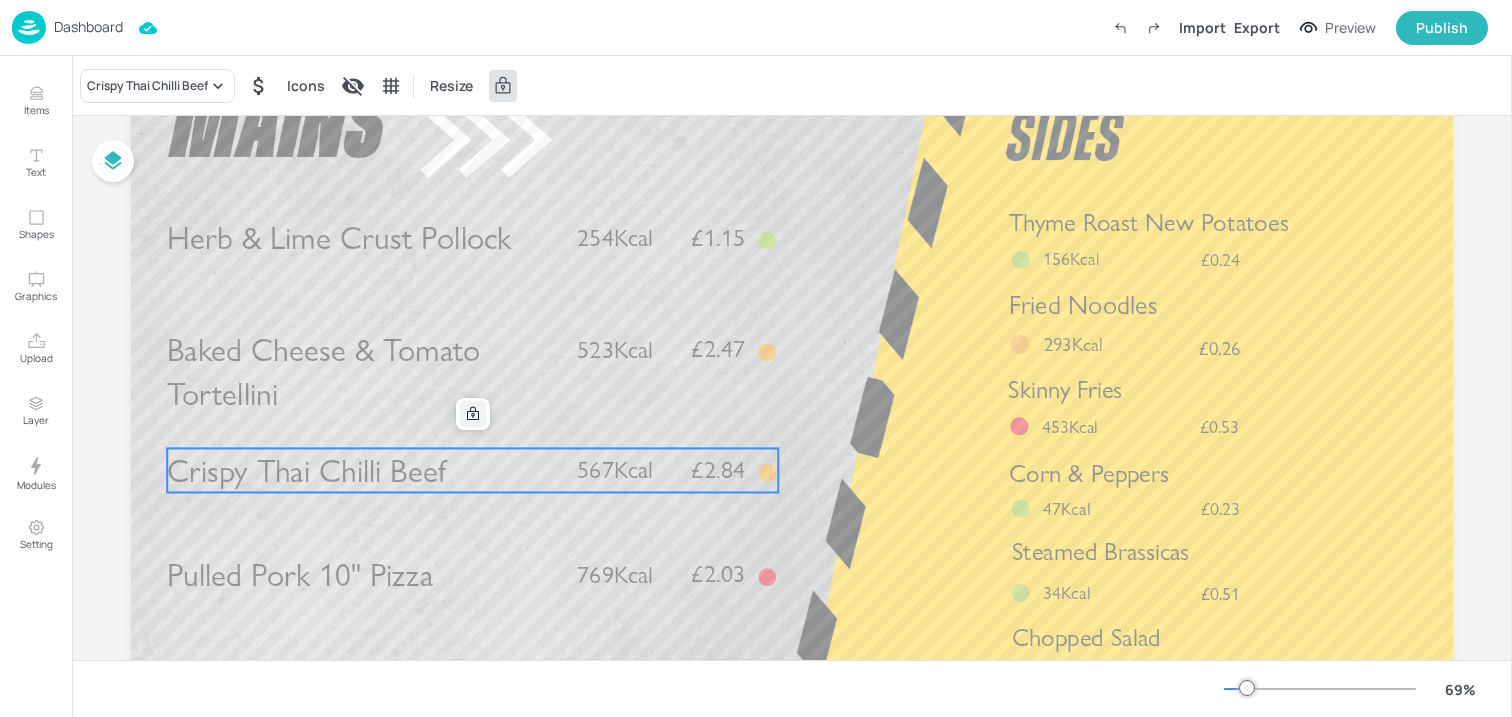 click 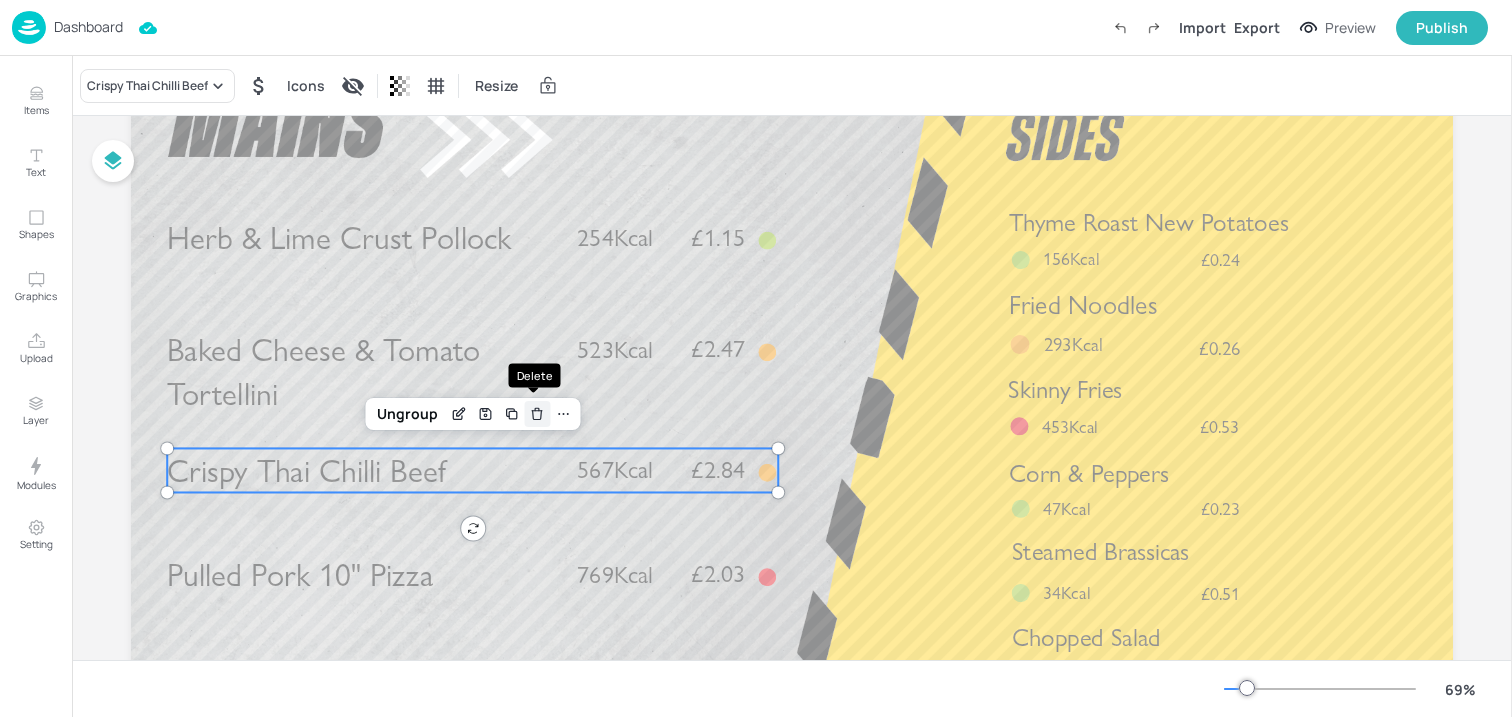 click 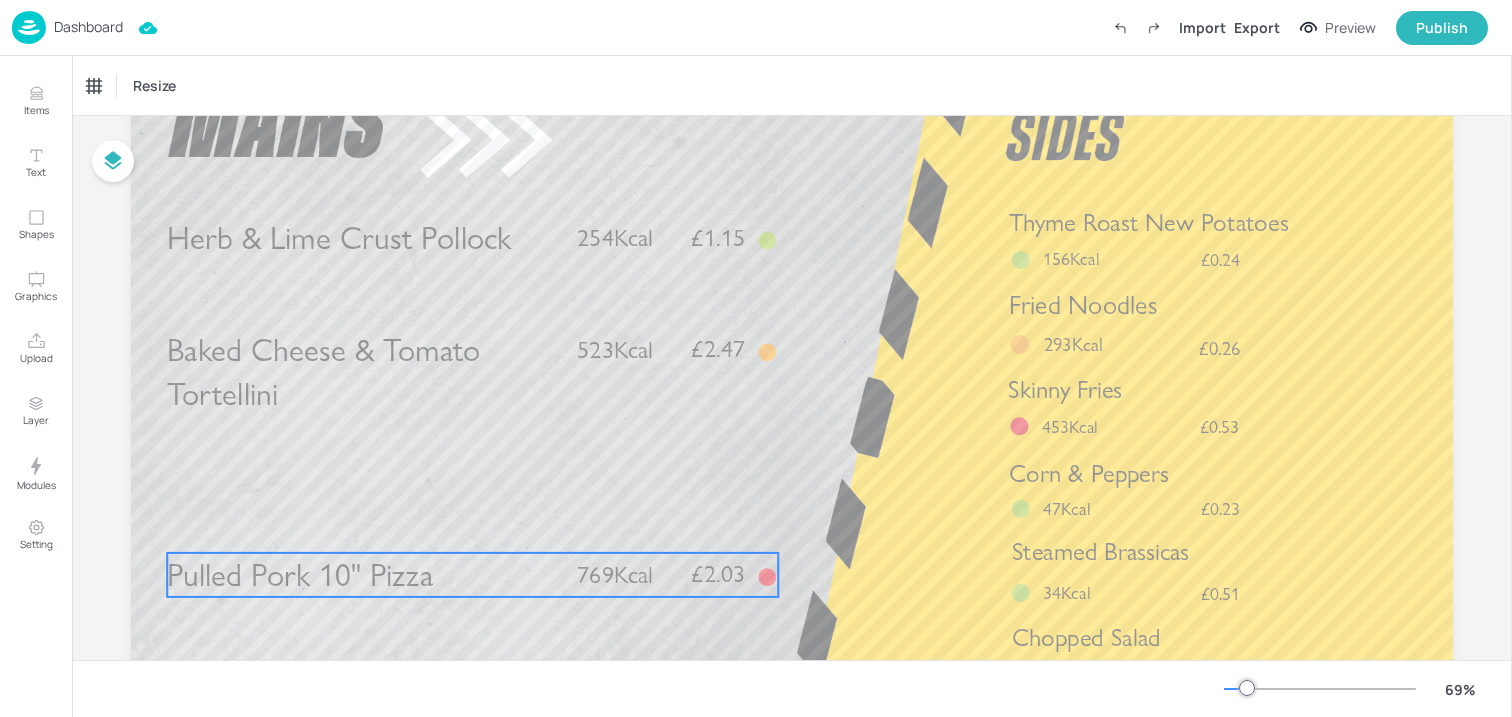 click on "Pulled Pork 10" Pizza" at bounding box center (300, 575) 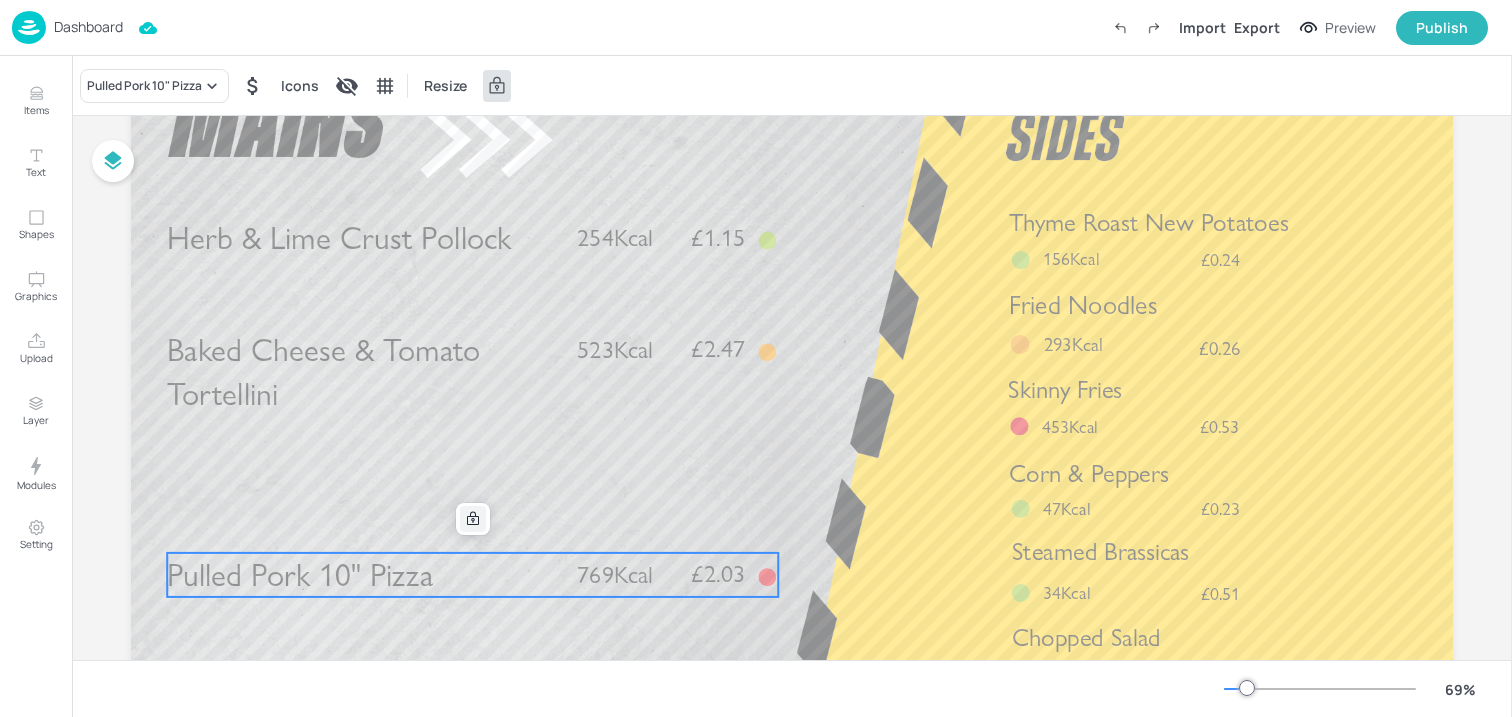 click at bounding box center (473, 519) 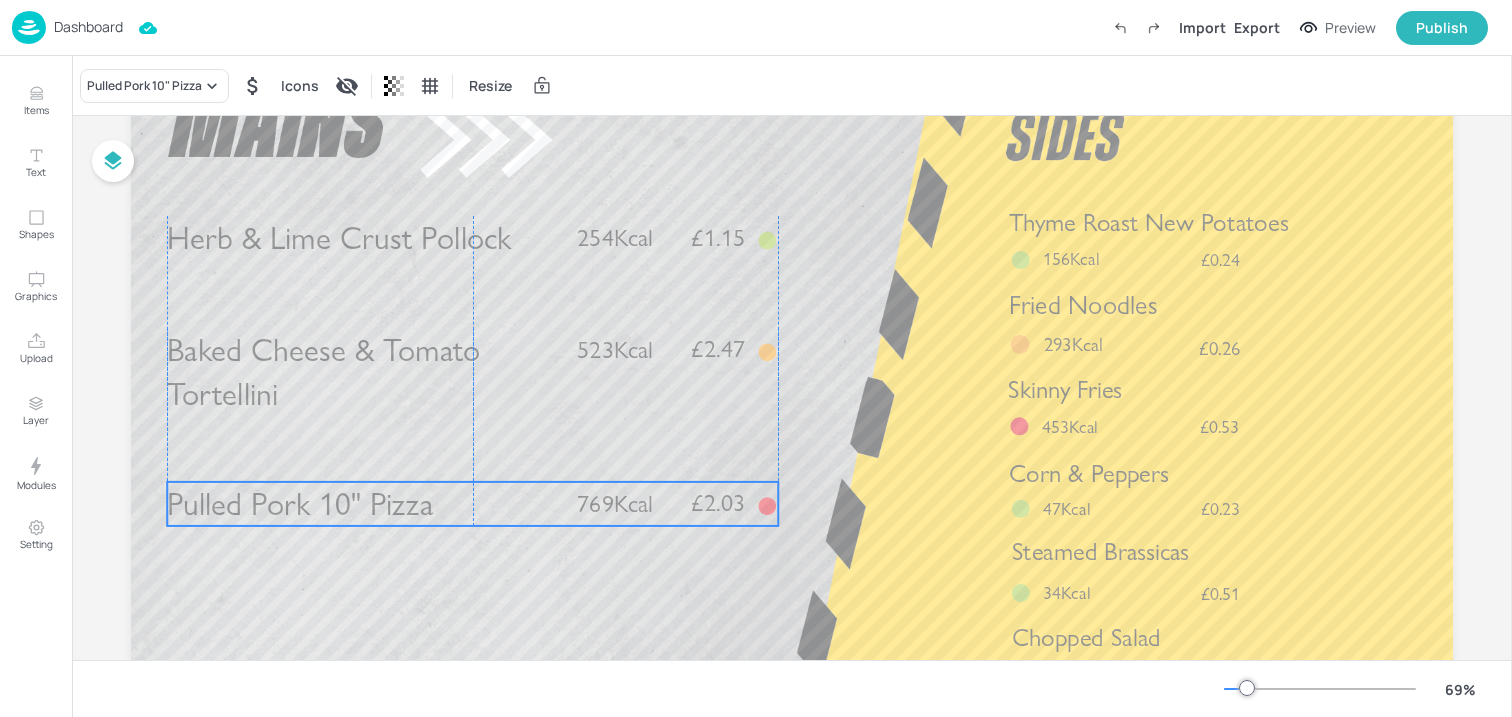 drag, startPoint x: 344, startPoint y: 569, endPoint x: 343, endPoint y: 498, distance: 71.00704 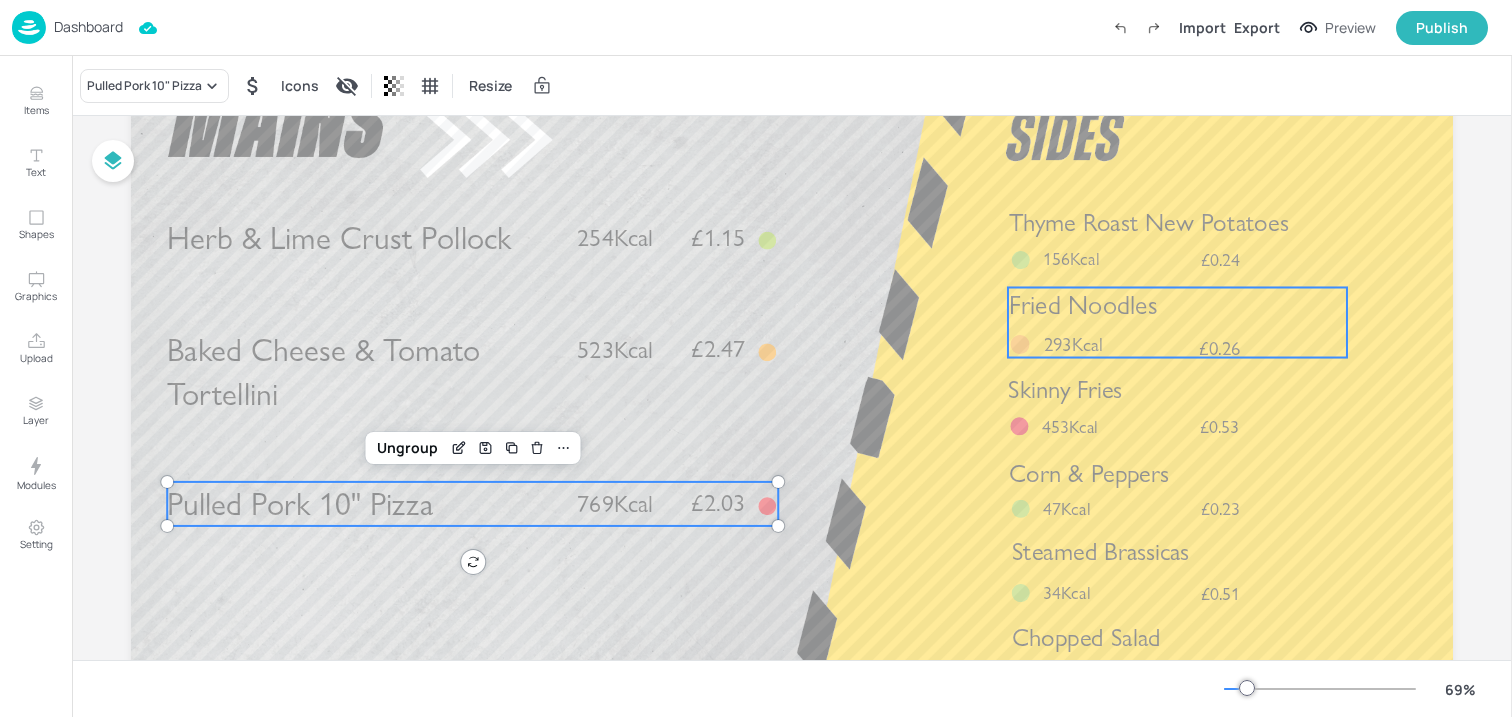 click on "Fried Noodles £0.26 293Kcal" at bounding box center [1177, 323] 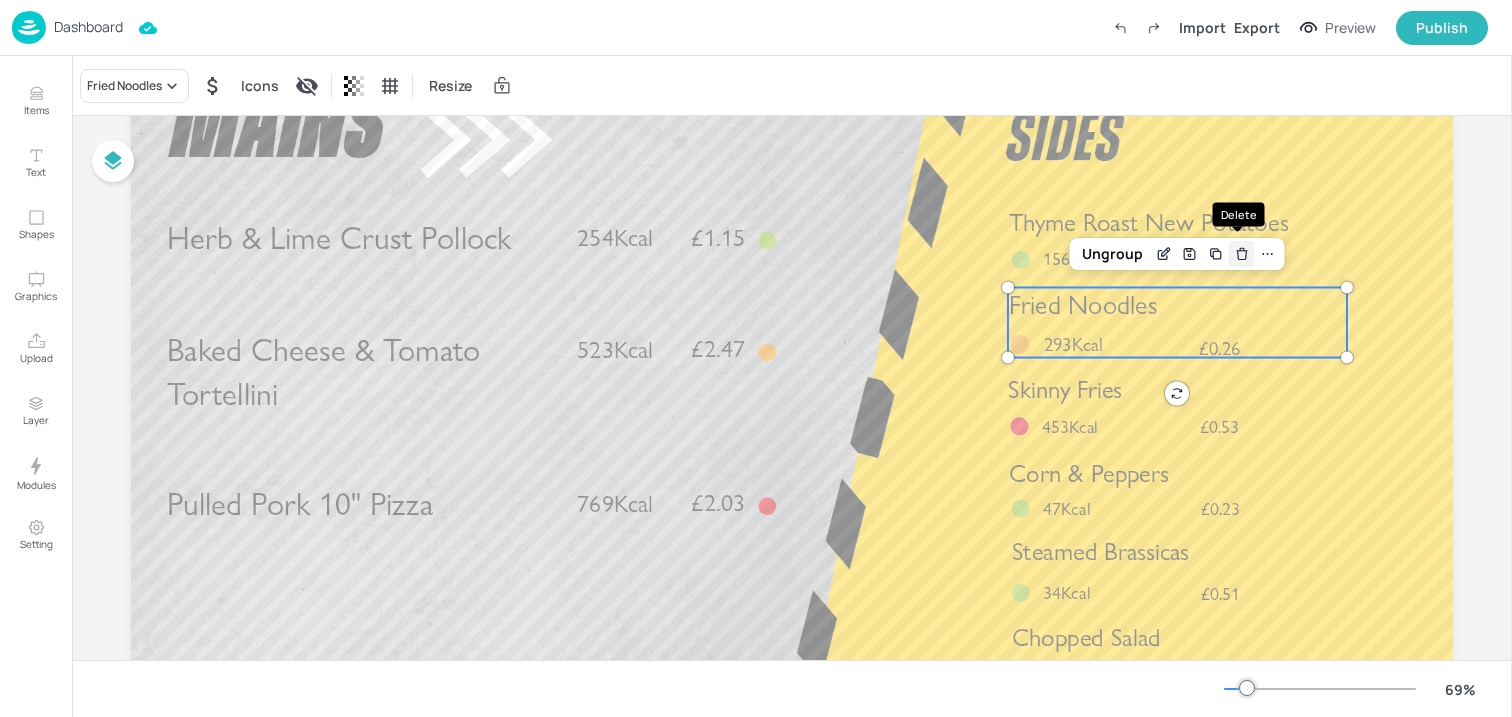 click 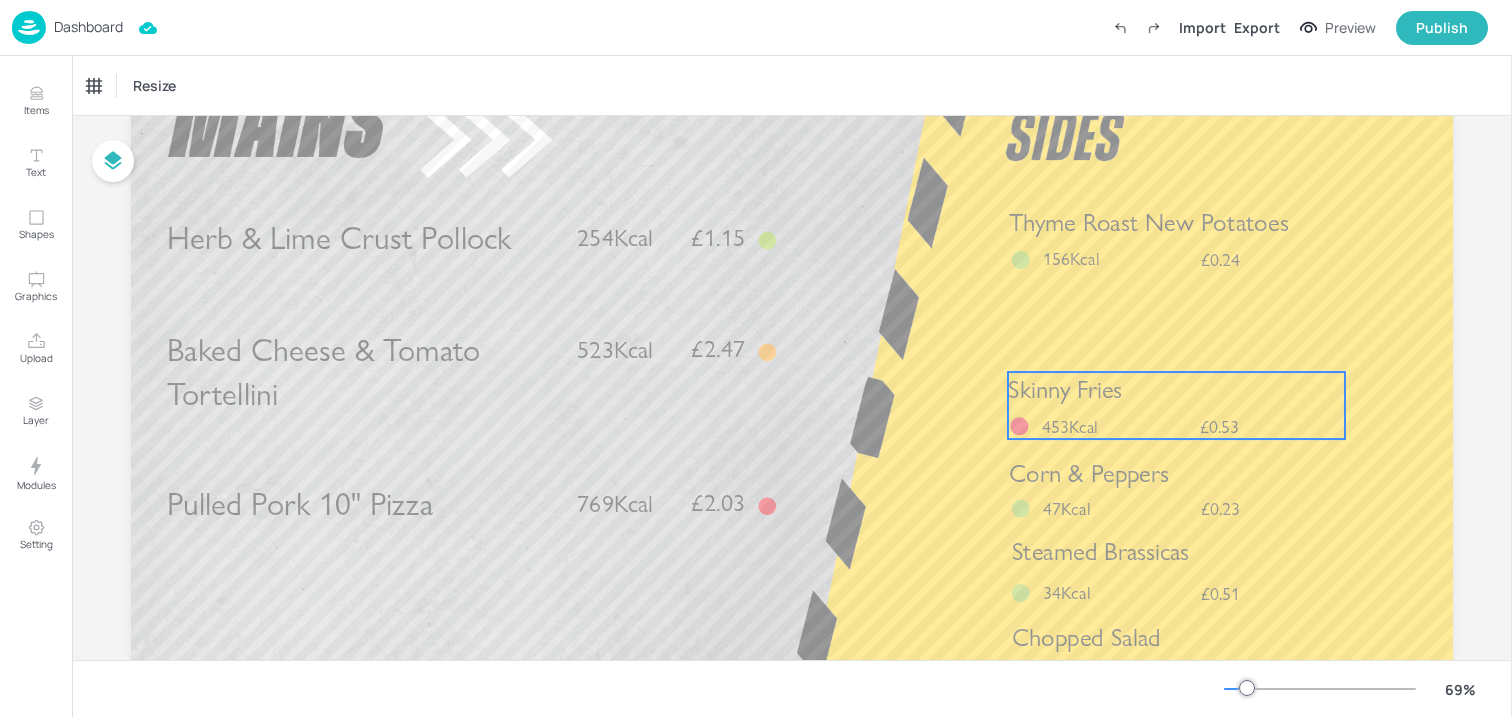 click on "Skinny Fries" at bounding box center (1065, 389) 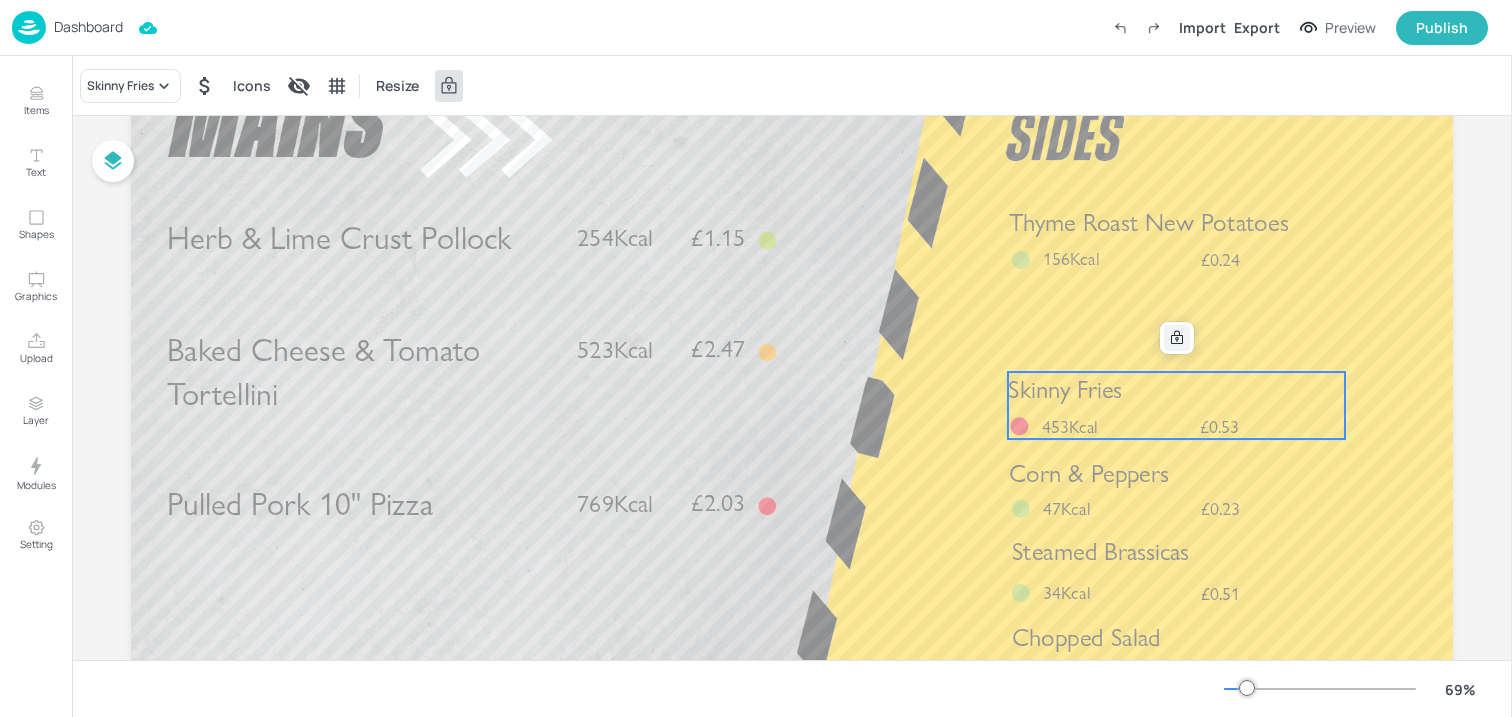 click 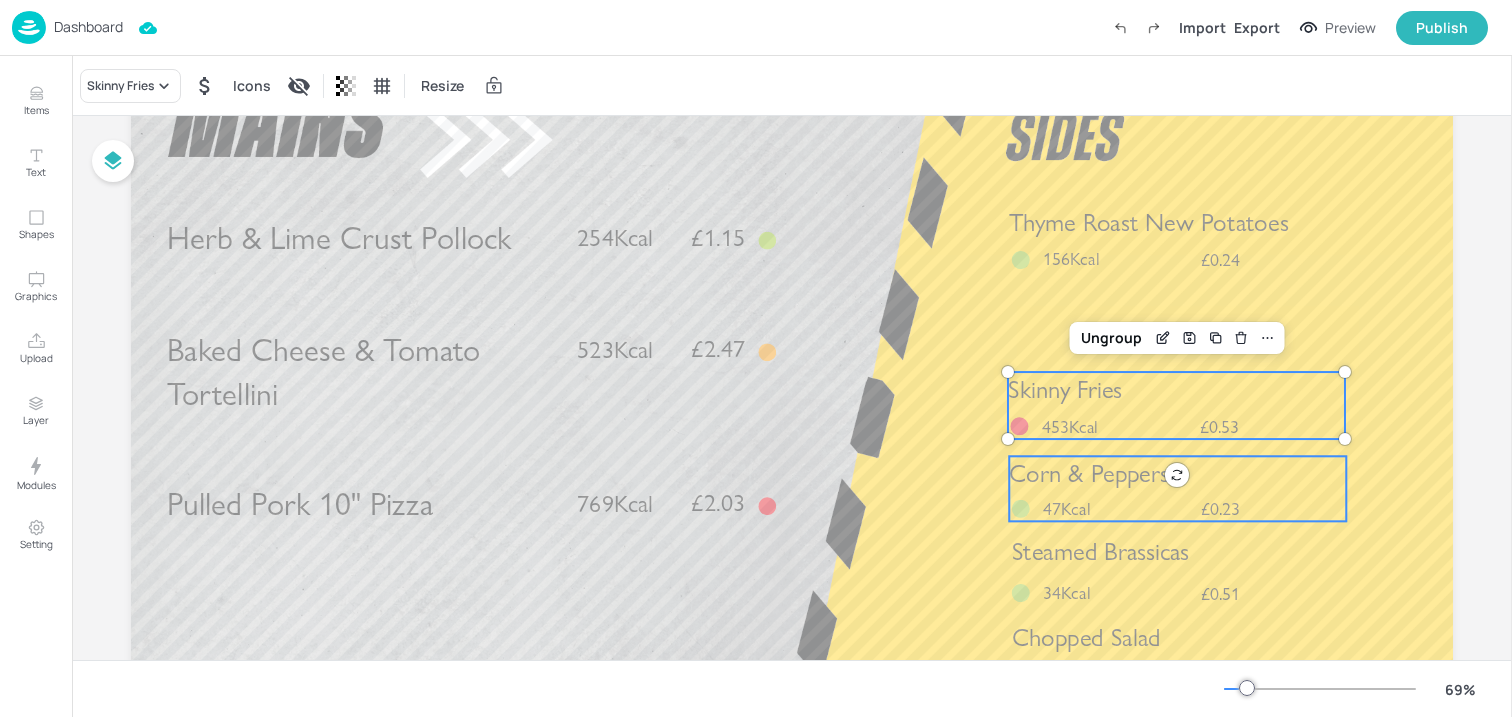 click on "Corn & Peppers" at bounding box center [1089, 473] 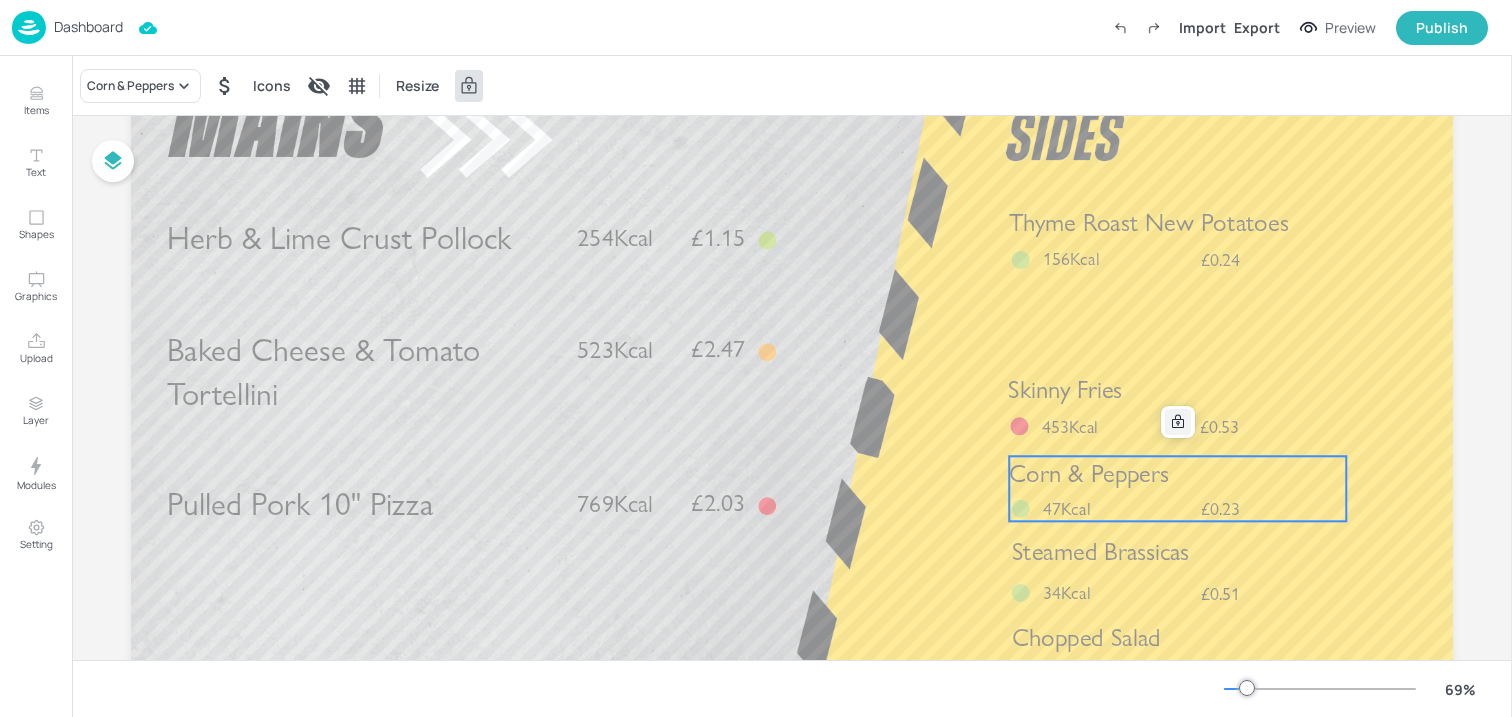 click 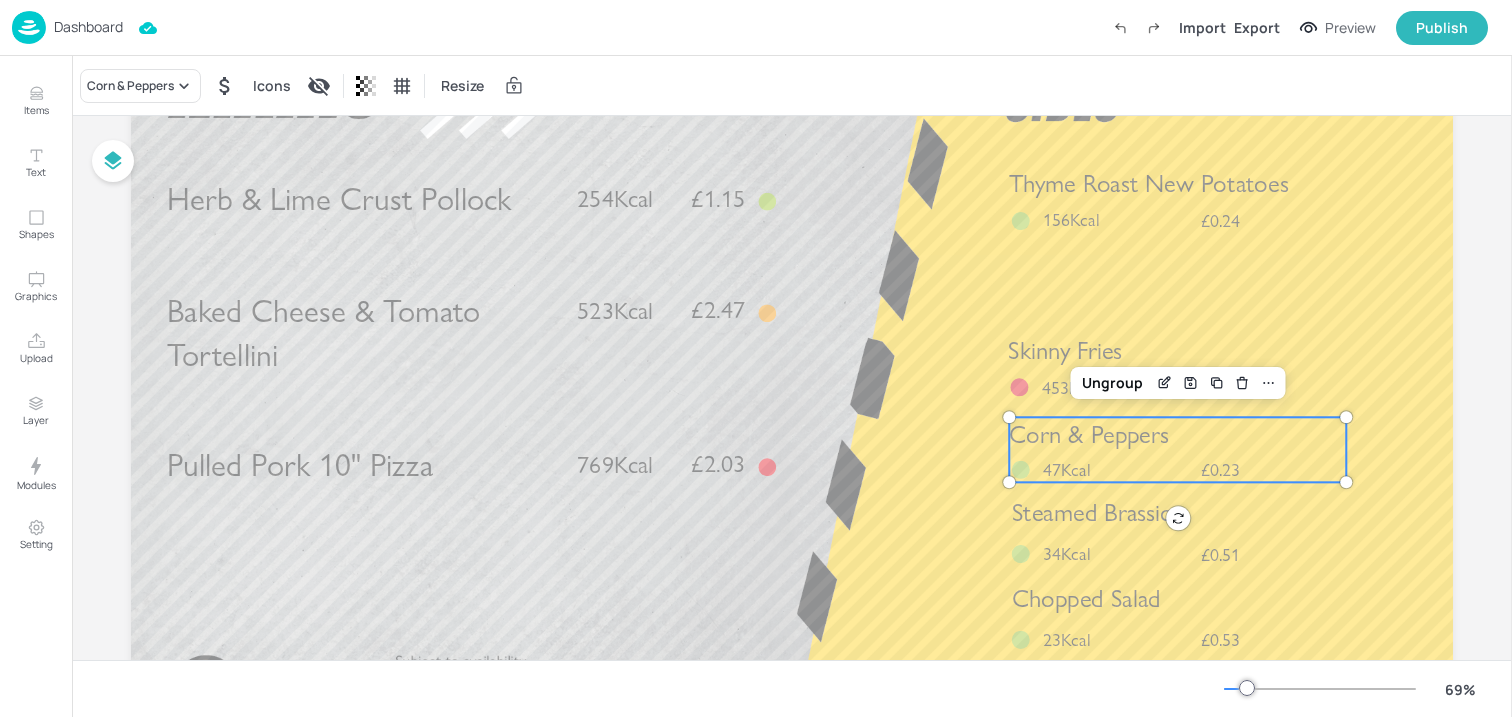 scroll, scrollTop: 189, scrollLeft: 0, axis: vertical 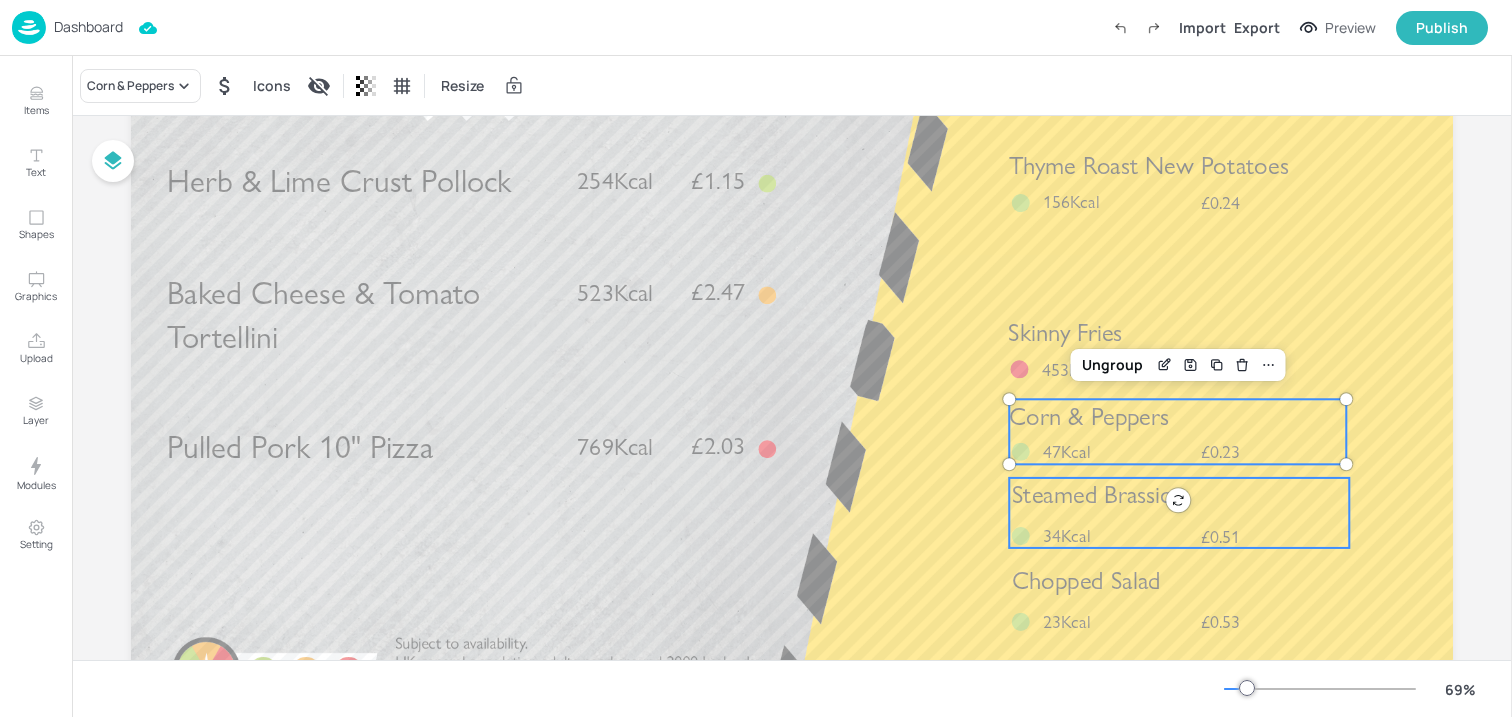 click on "Steamed Brassicas" at bounding box center [1101, 495] 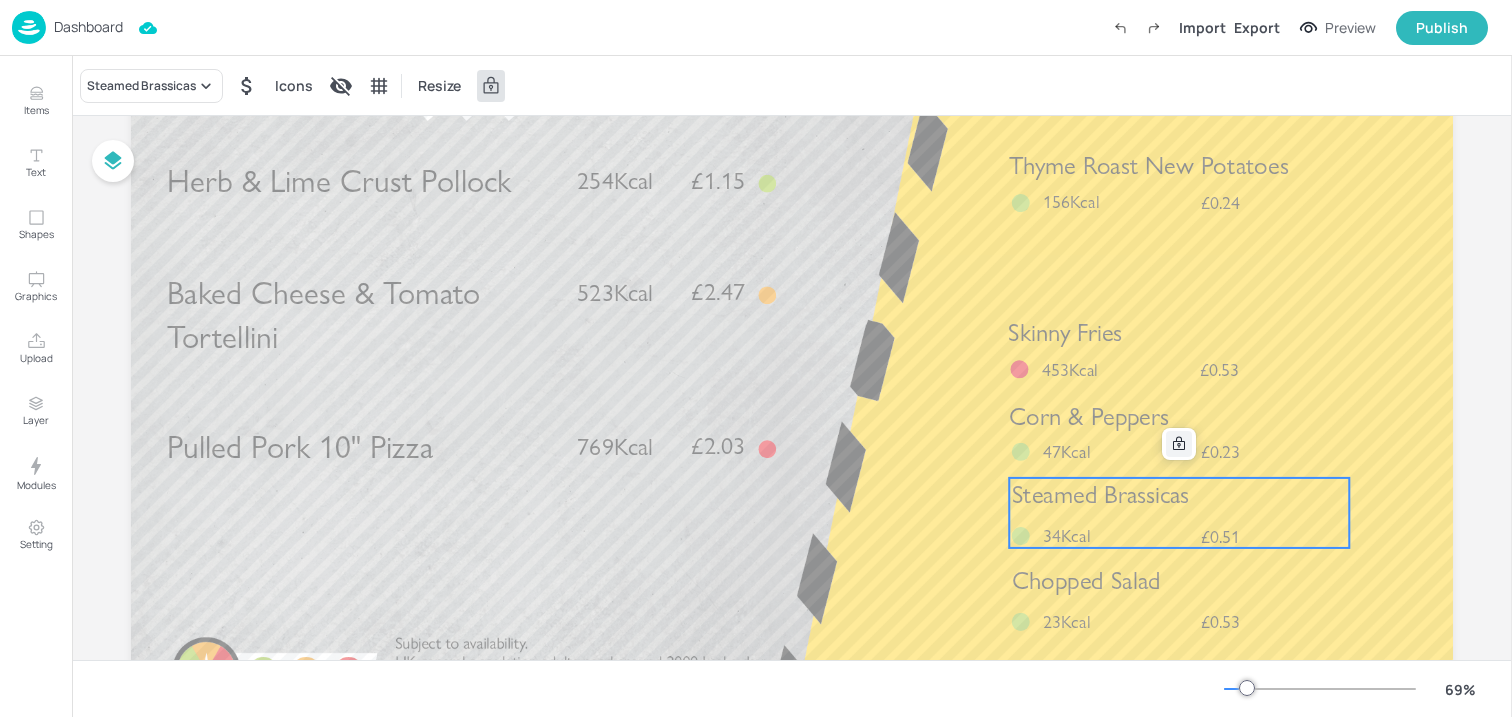 click 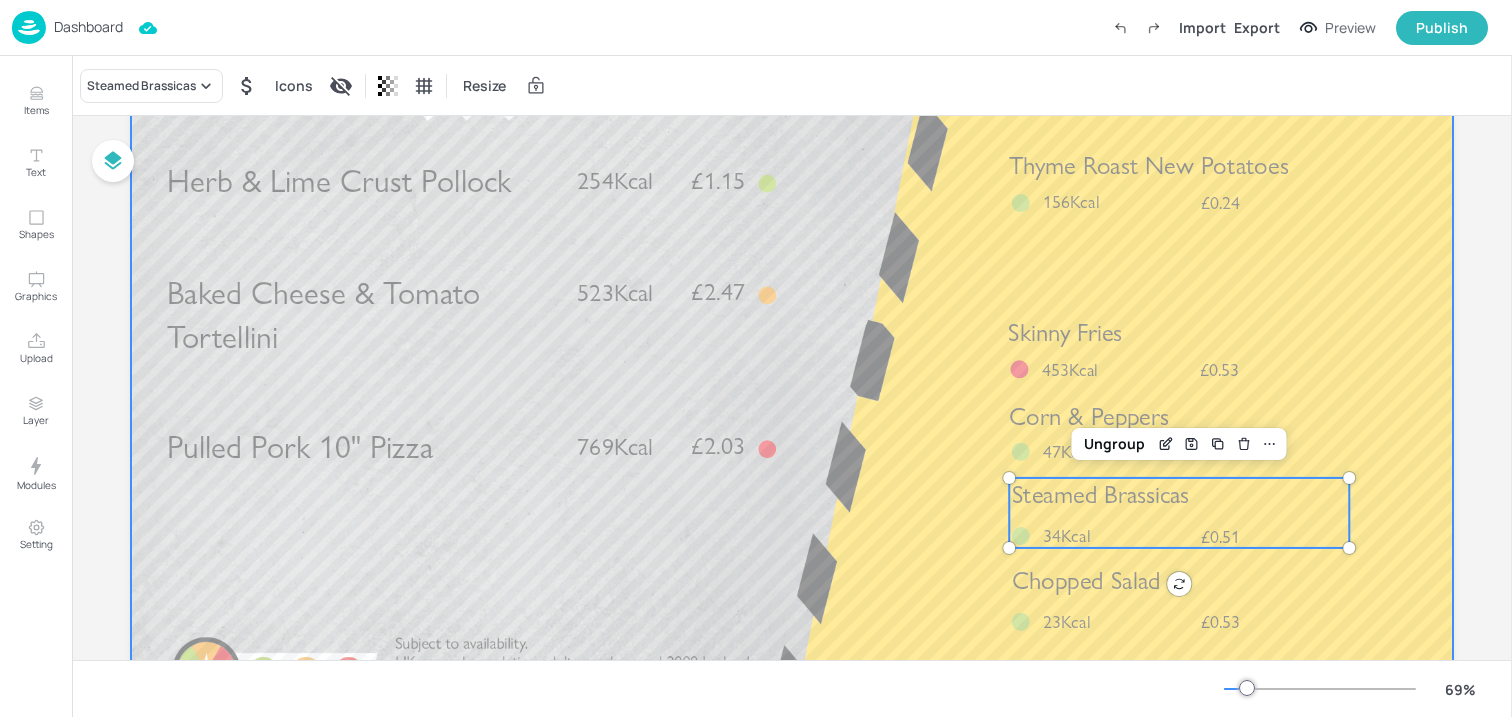 click on "Chopped Salad" at bounding box center (1086, 581) 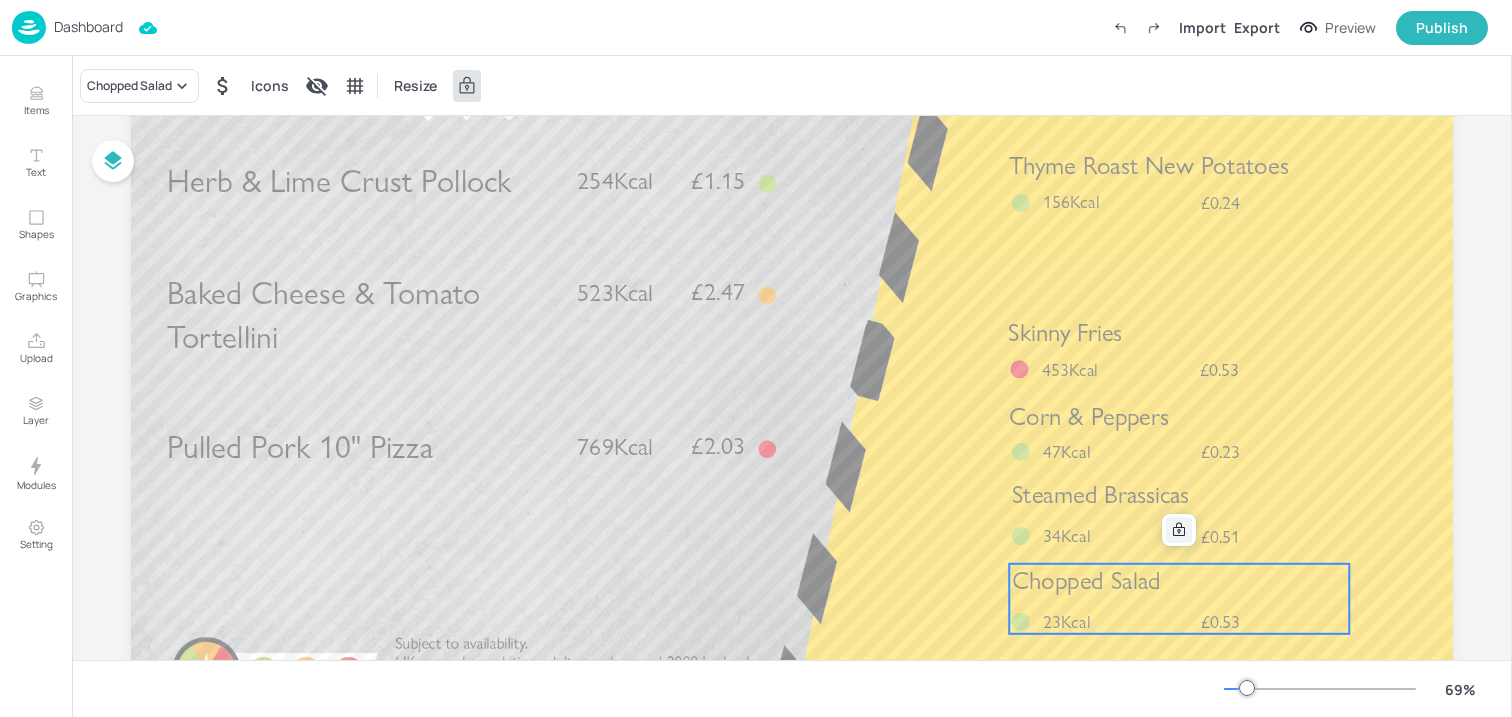 click 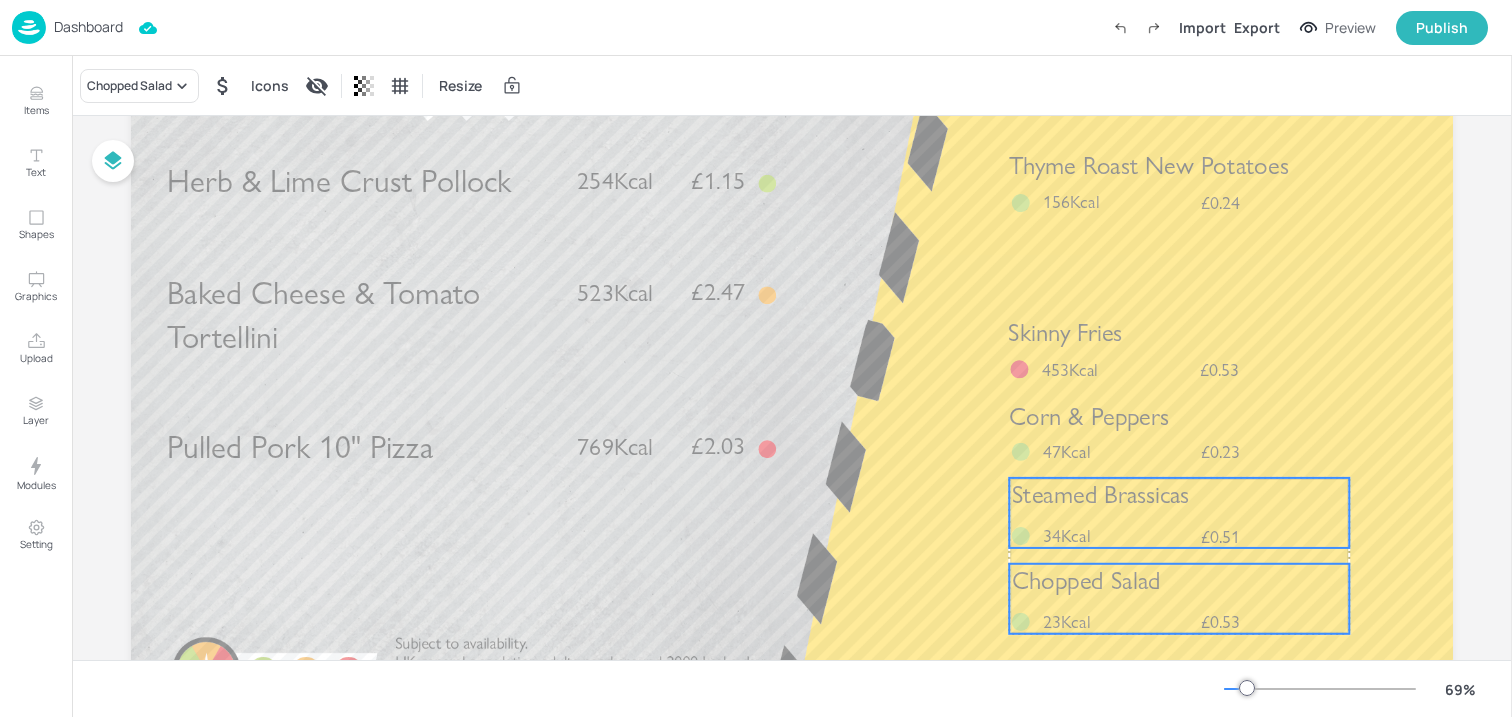 click on "Steamed Brassicas" at bounding box center [1101, 495] 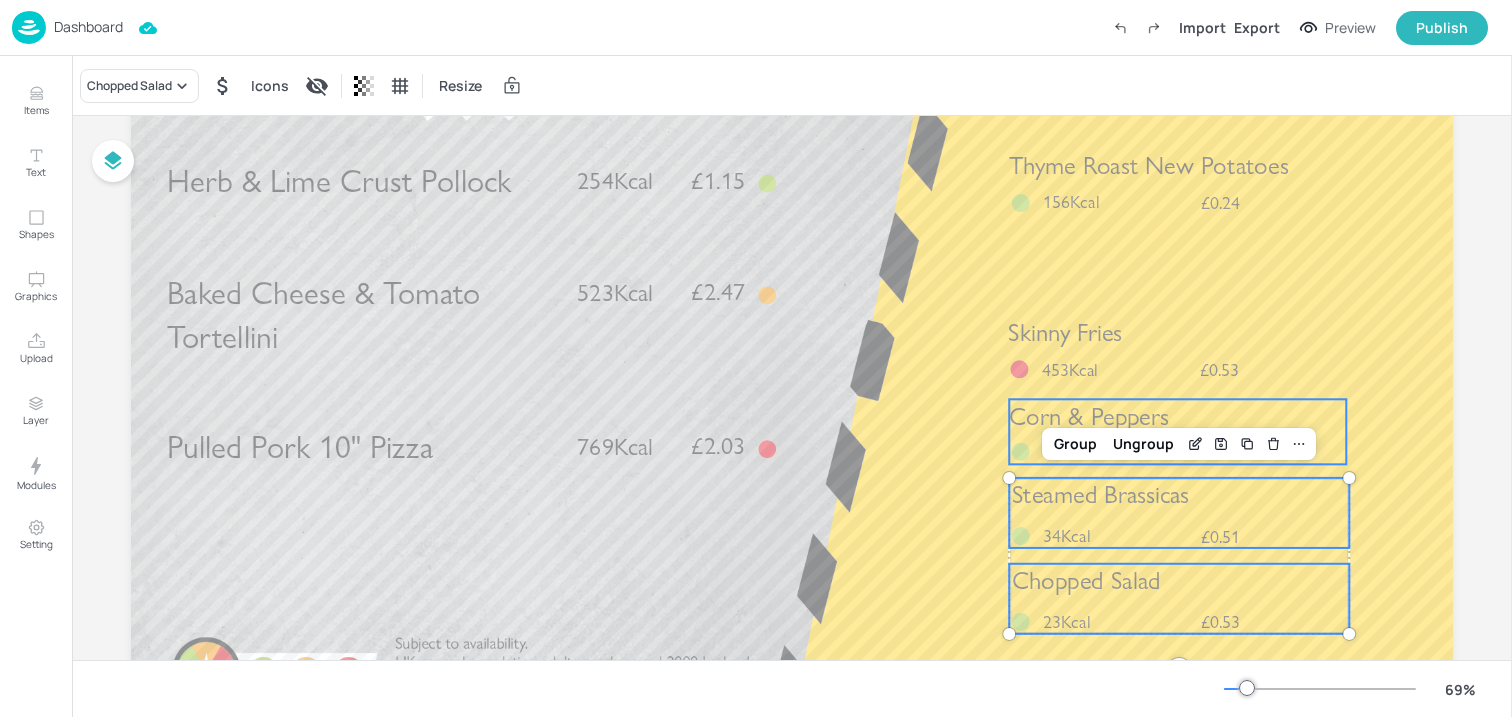click on "Corn & Peppers" at bounding box center [1089, 416] 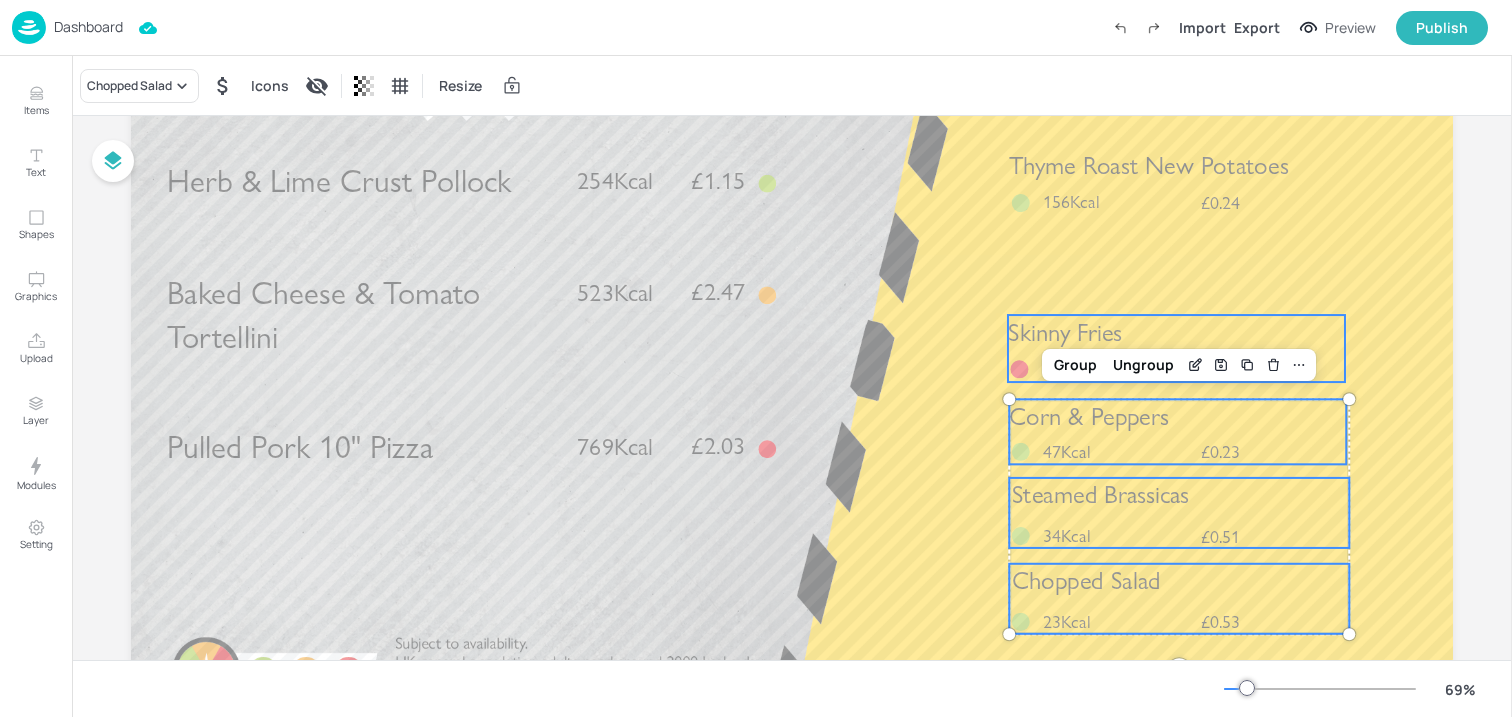 click on "Skinny Fries" at bounding box center (1065, 332) 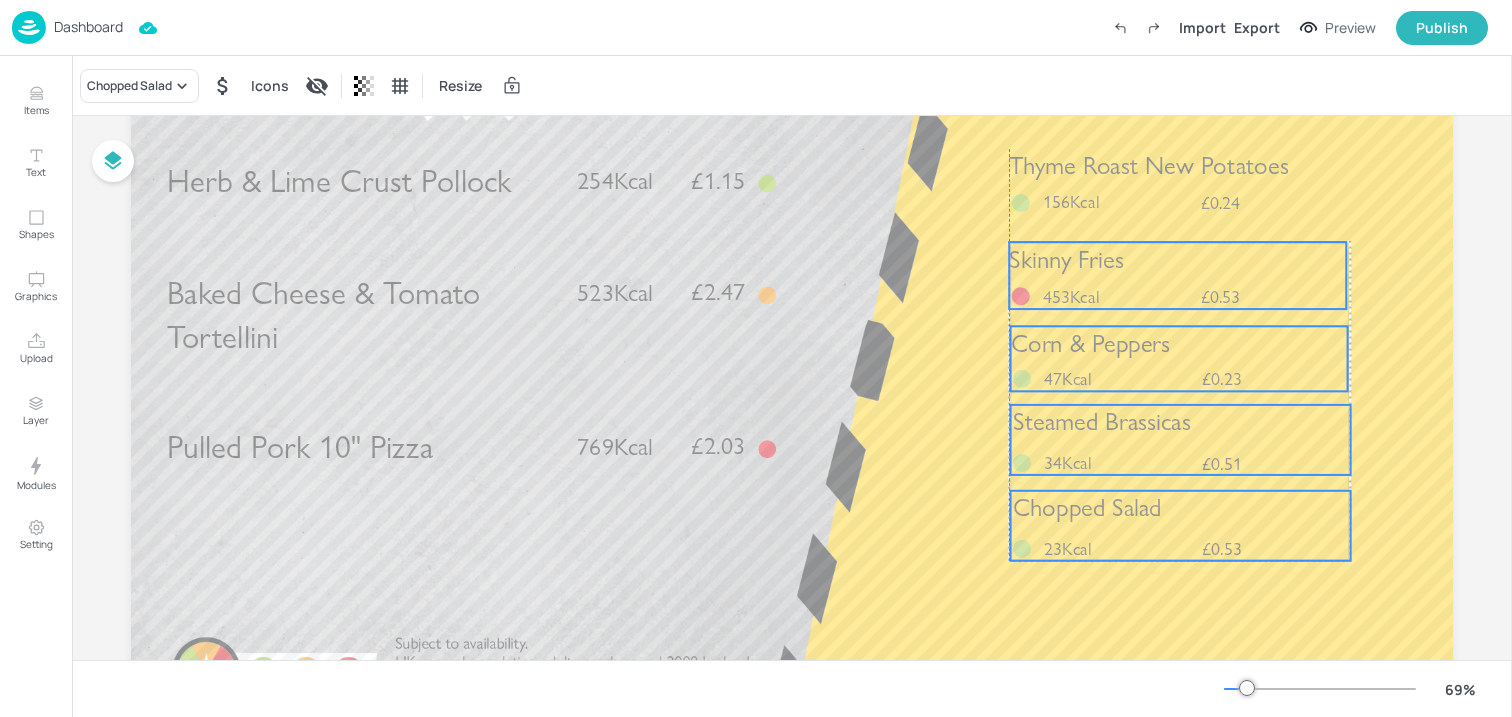 drag, startPoint x: 1035, startPoint y: 332, endPoint x: 1035, endPoint y: 259, distance: 73 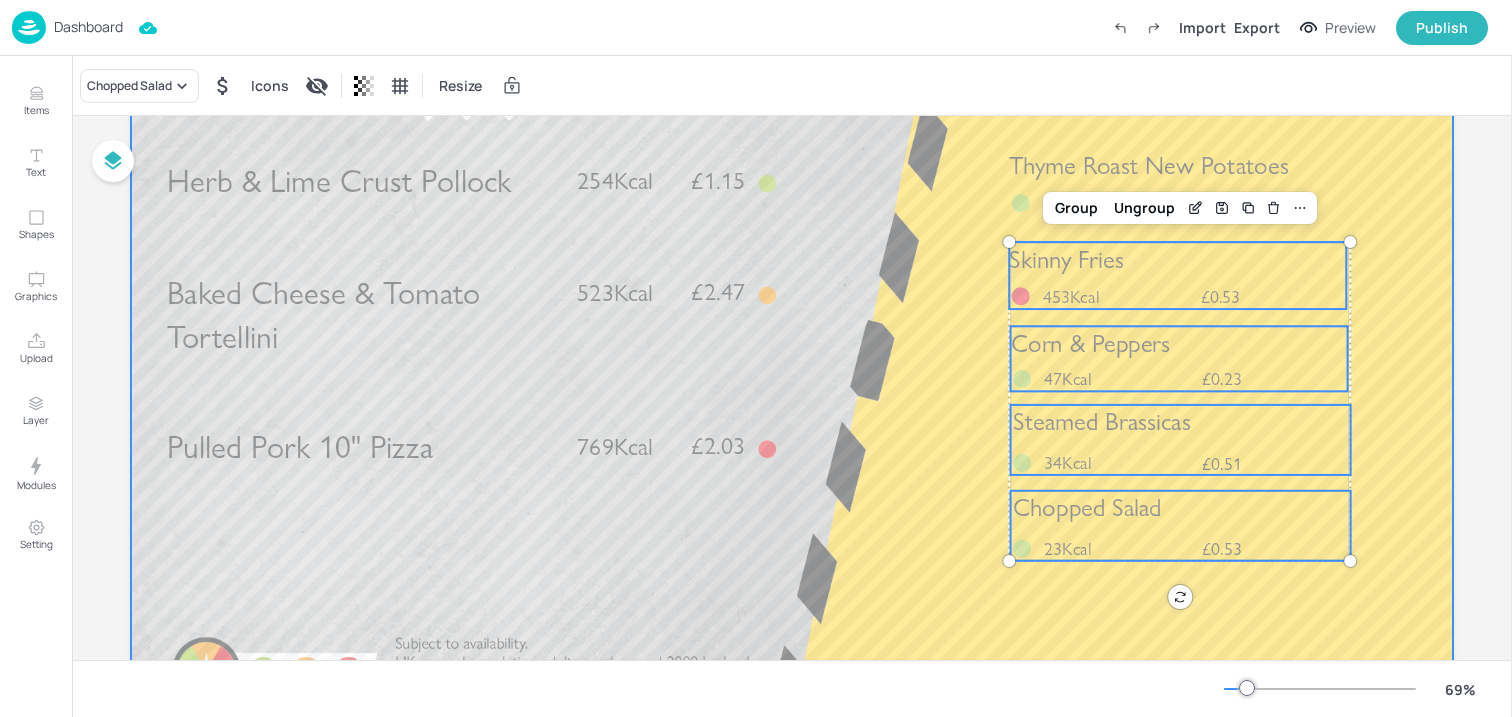 click at bounding box center [792, 363] 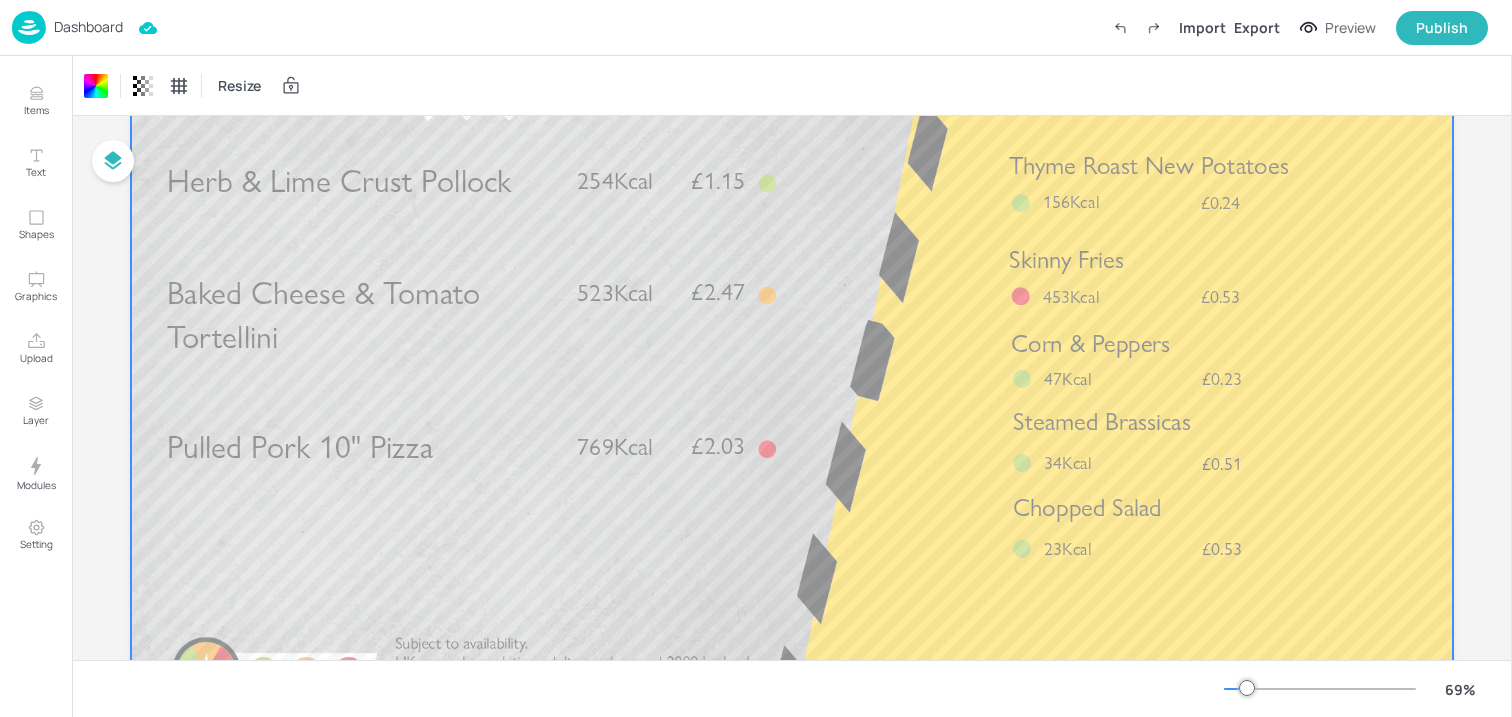 scroll, scrollTop: 0, scrollLeft: 0, axis: both 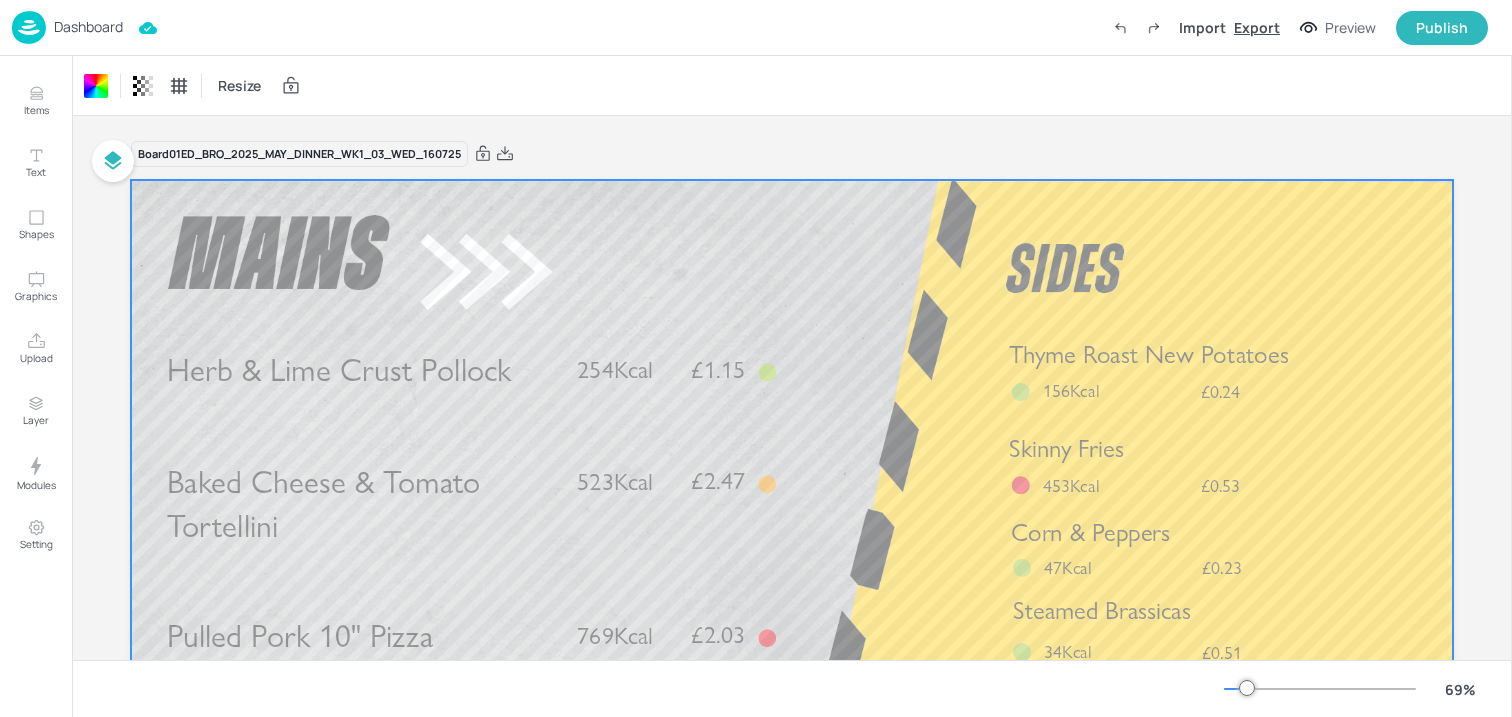 click on "Export" at bounding box center [1257, 27] 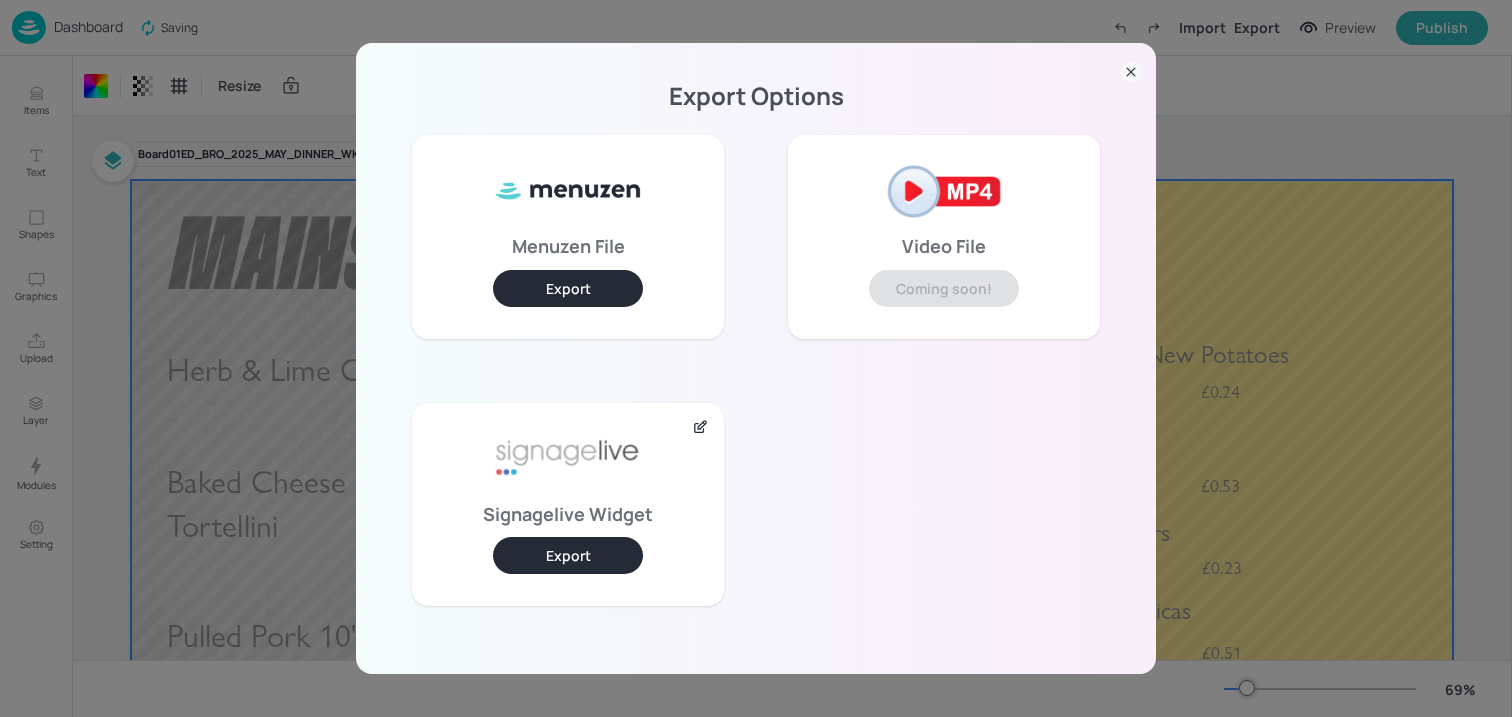 click on "Export" at bounding box center (568, 555) 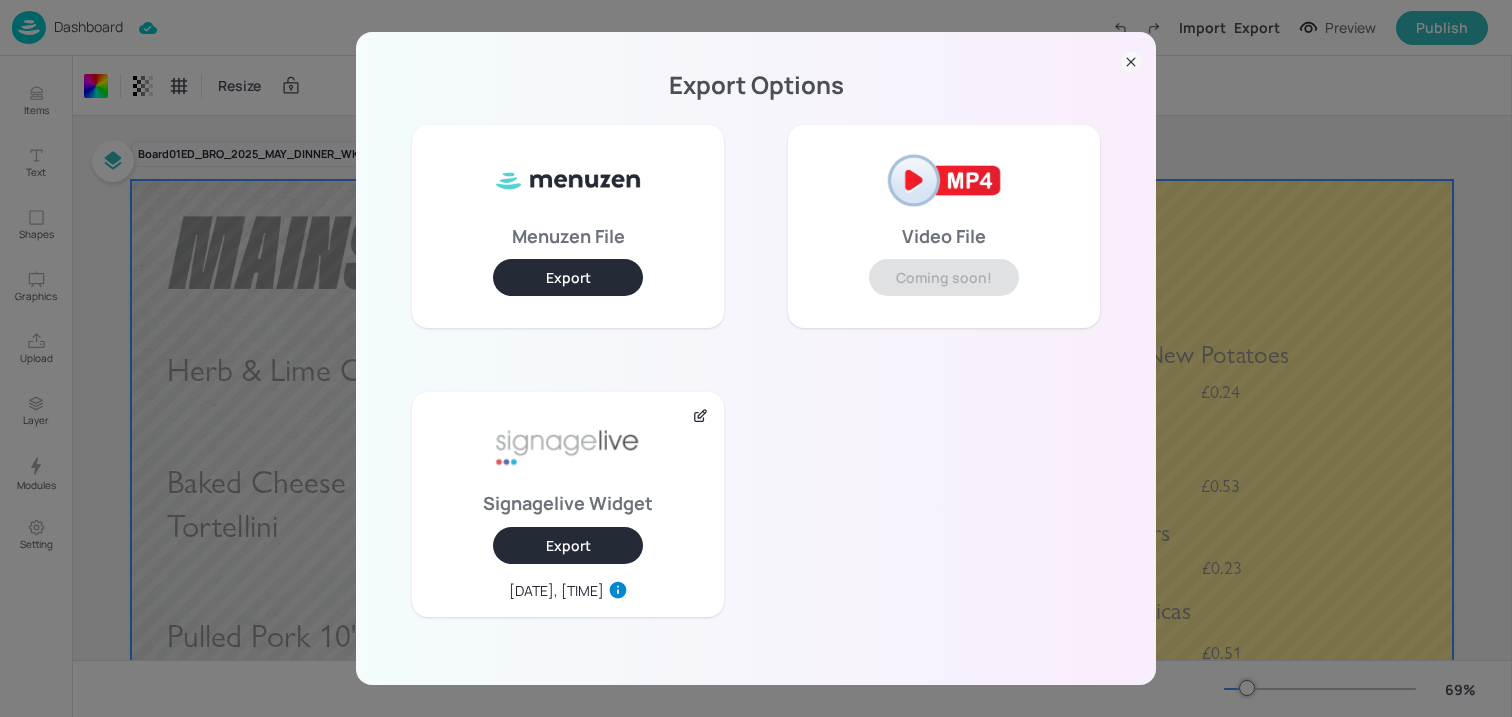 click 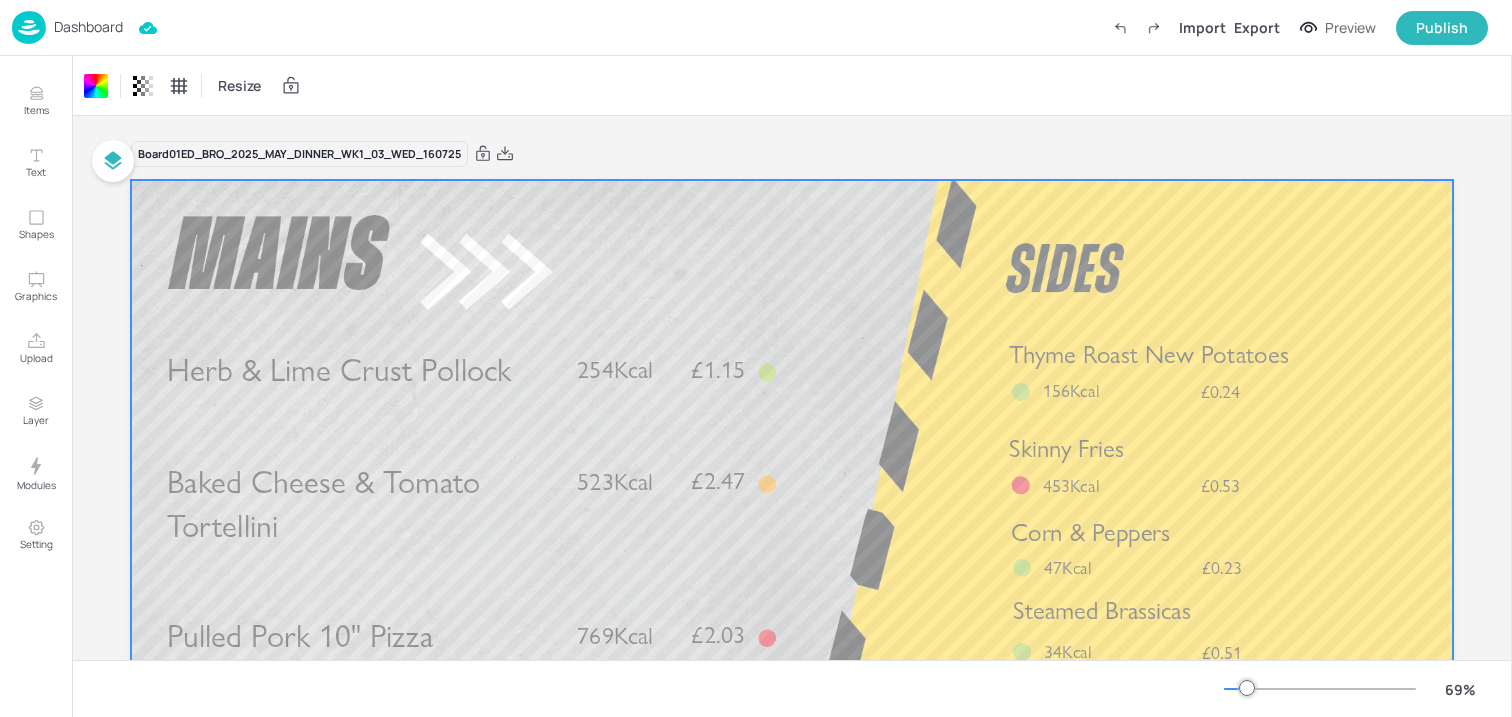 click on "Dashboard" at bounding box center [88, 27] 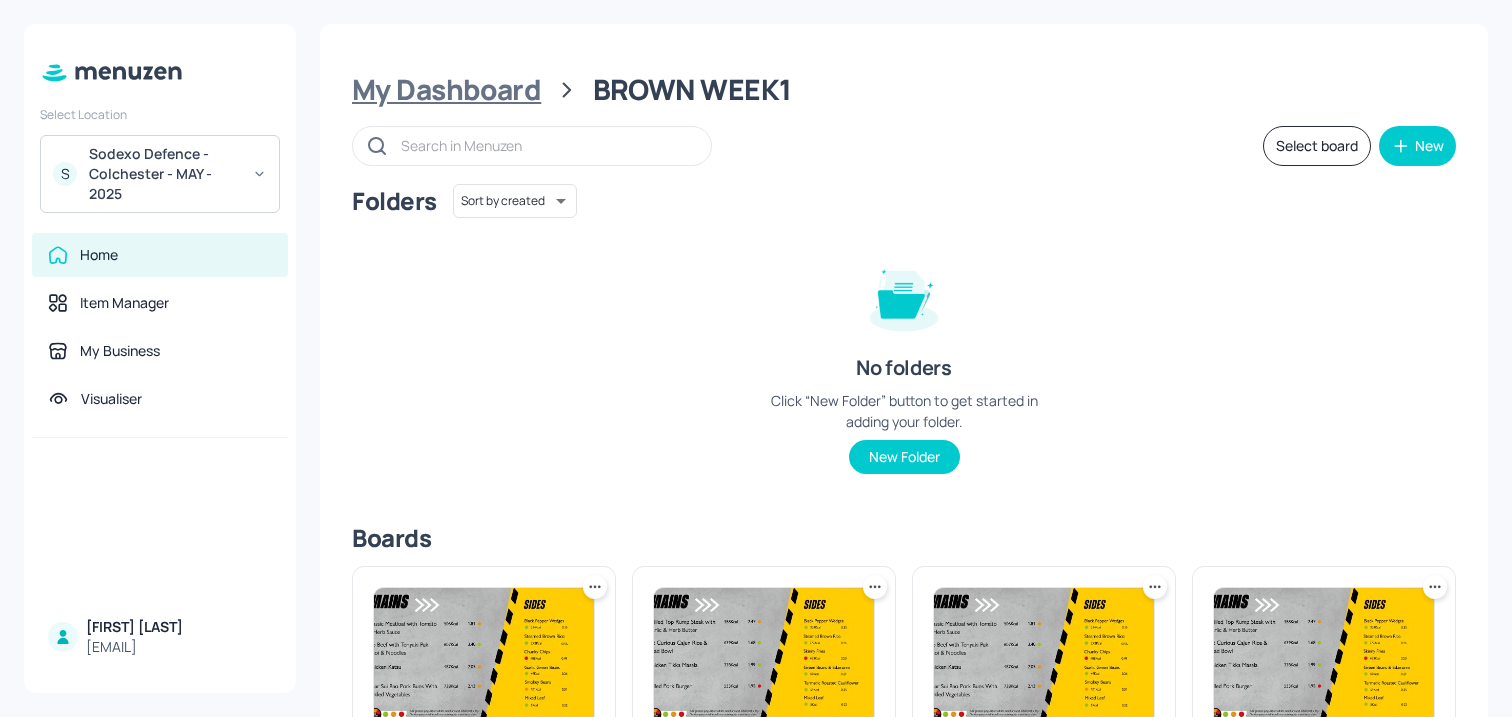 click on "My Dashboard" at bounding box center (446, 90) 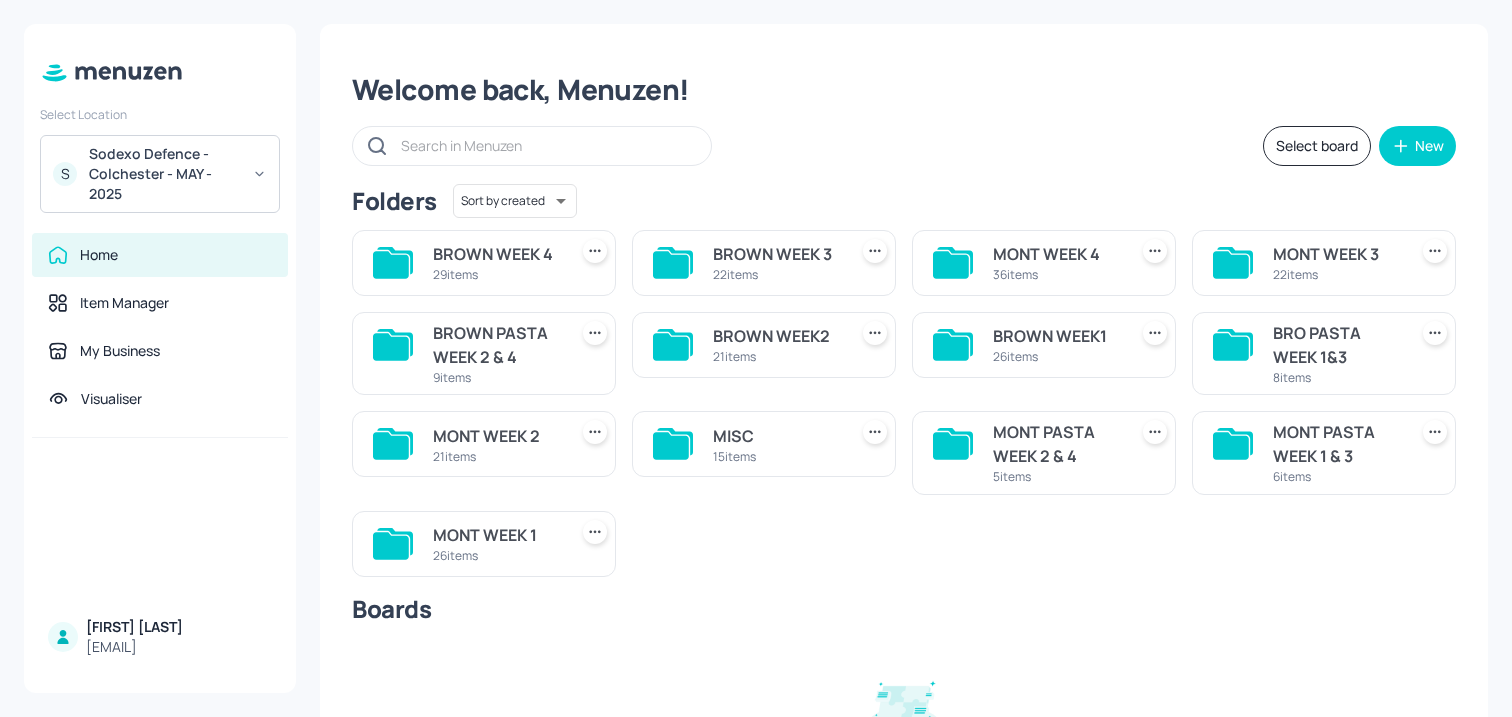 click on "MONT WEEK 1" at bounding box center (496, 535) 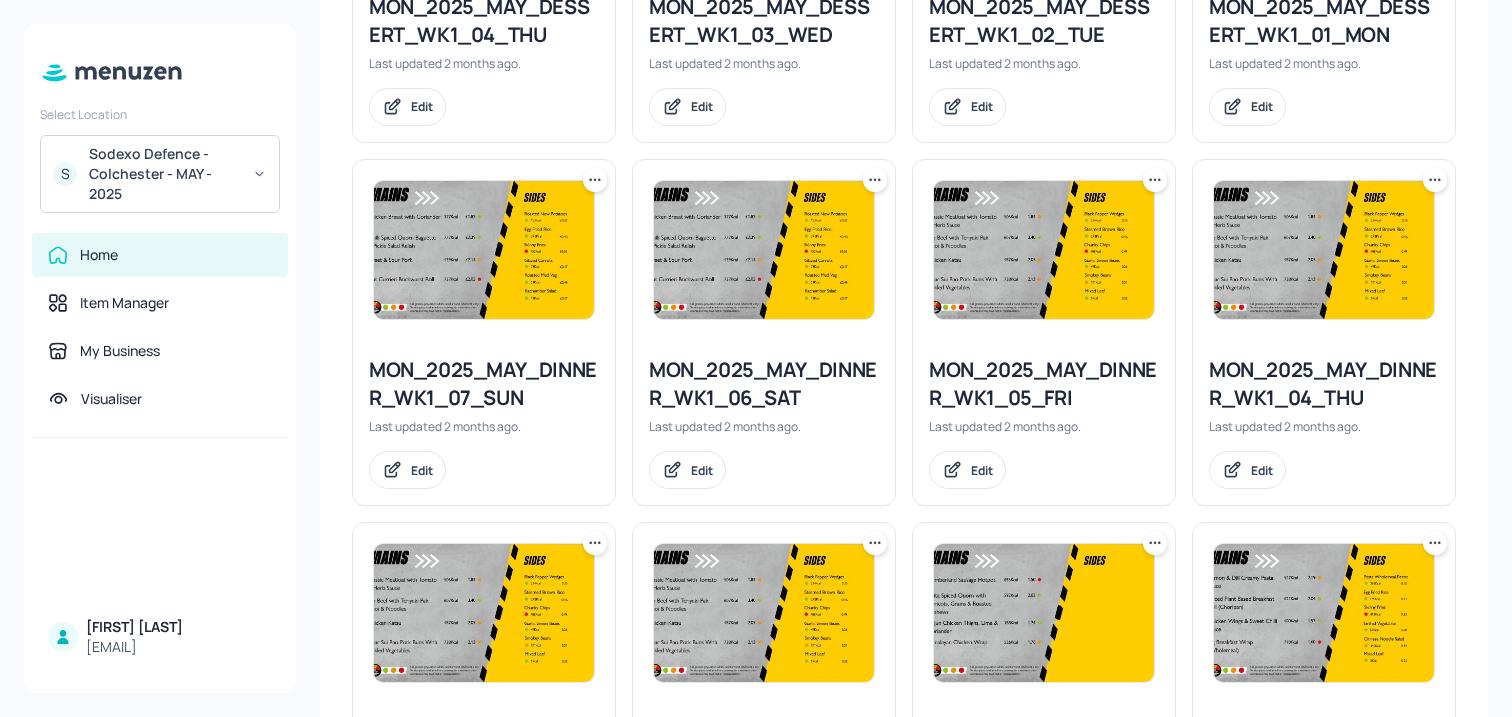 scroll, scrollTop: 2223, scrollLeft: 0, axis: vertical 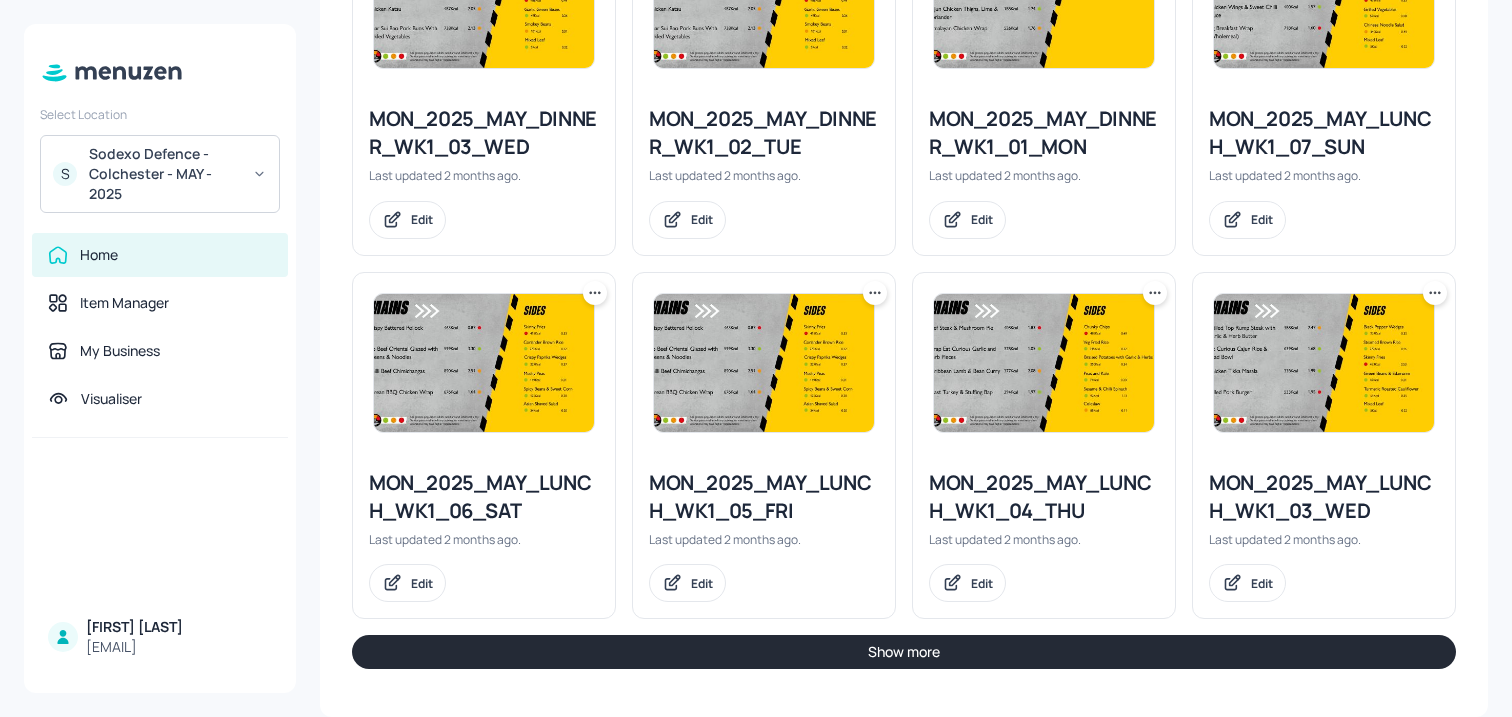 click on "Show more" at bounding box center (904, 652) 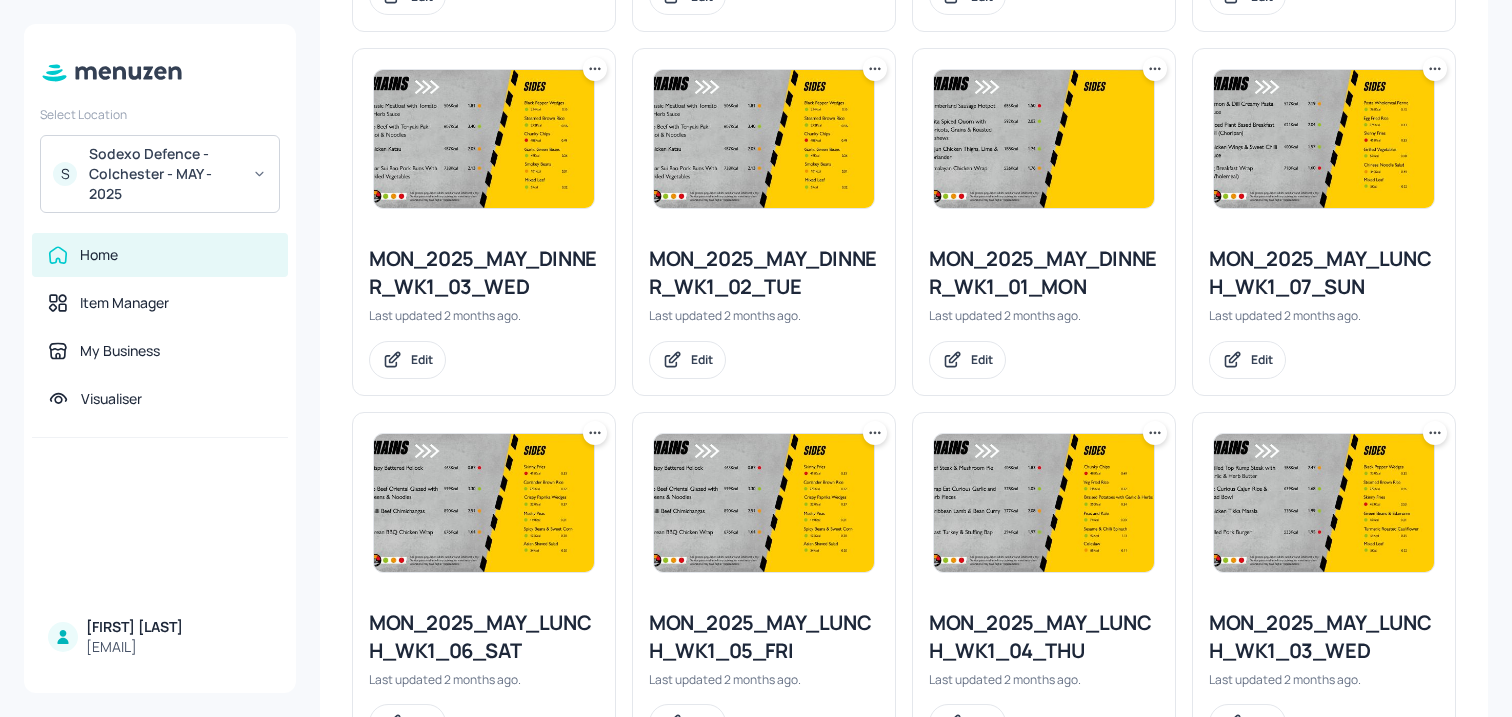 scroll, scrollTop: 2061, scrollLeft: 0, axis: vertical 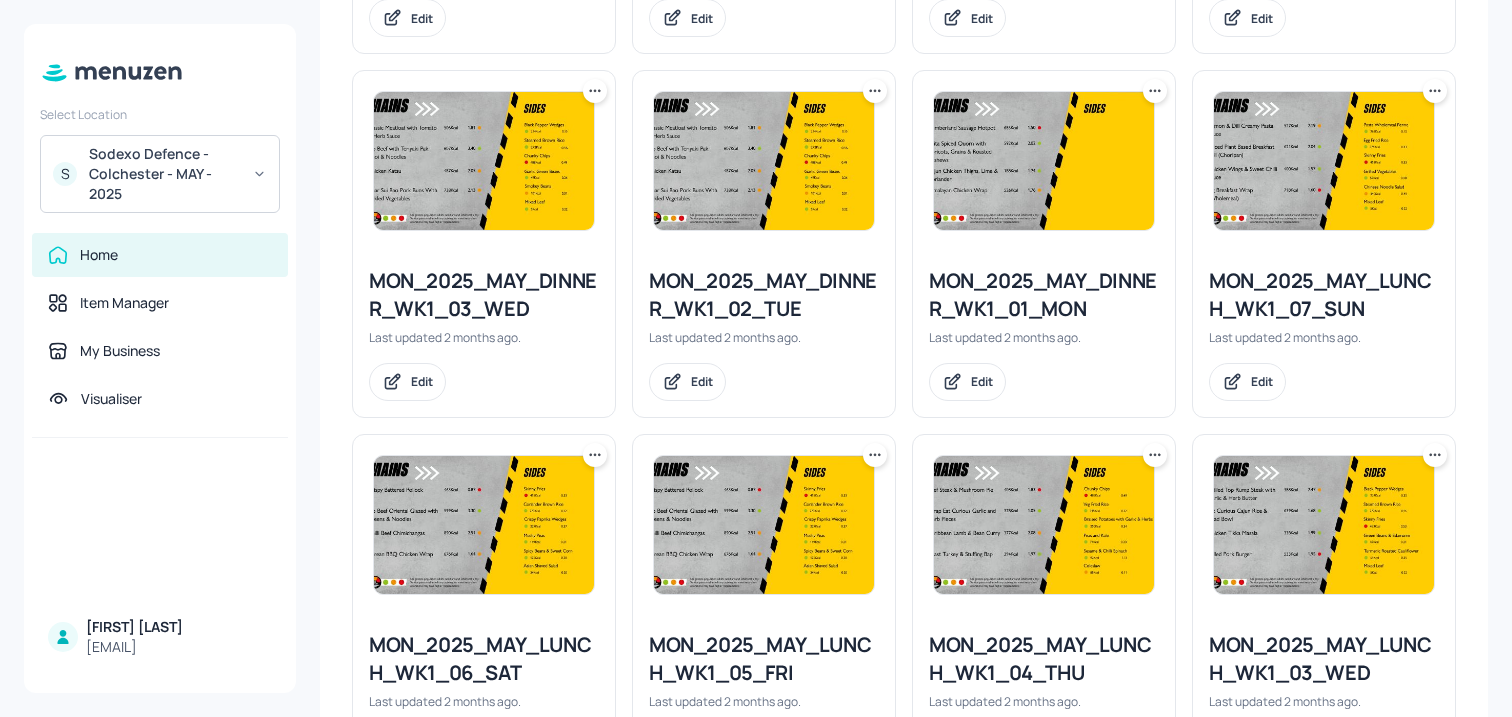 click 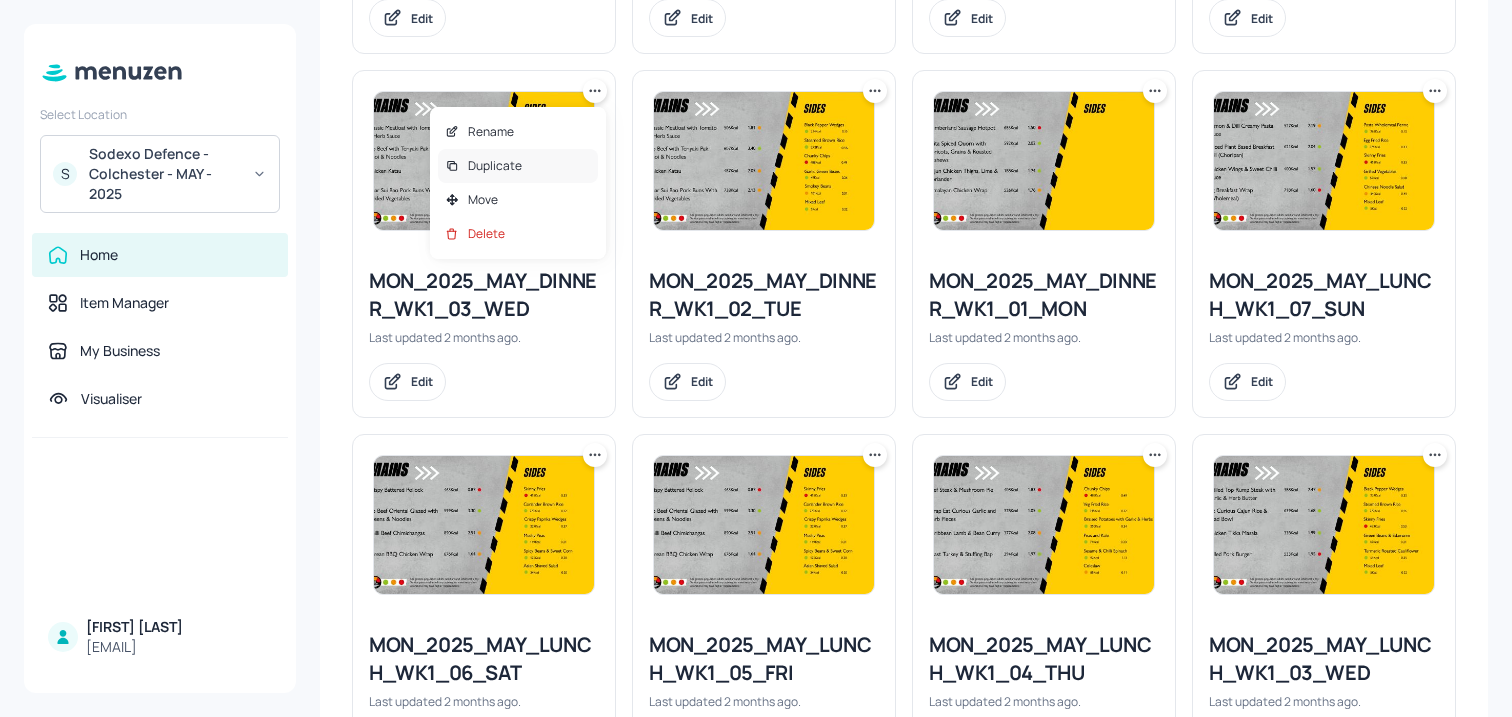 click on "Duplicate" at bounding box center (518, 166) 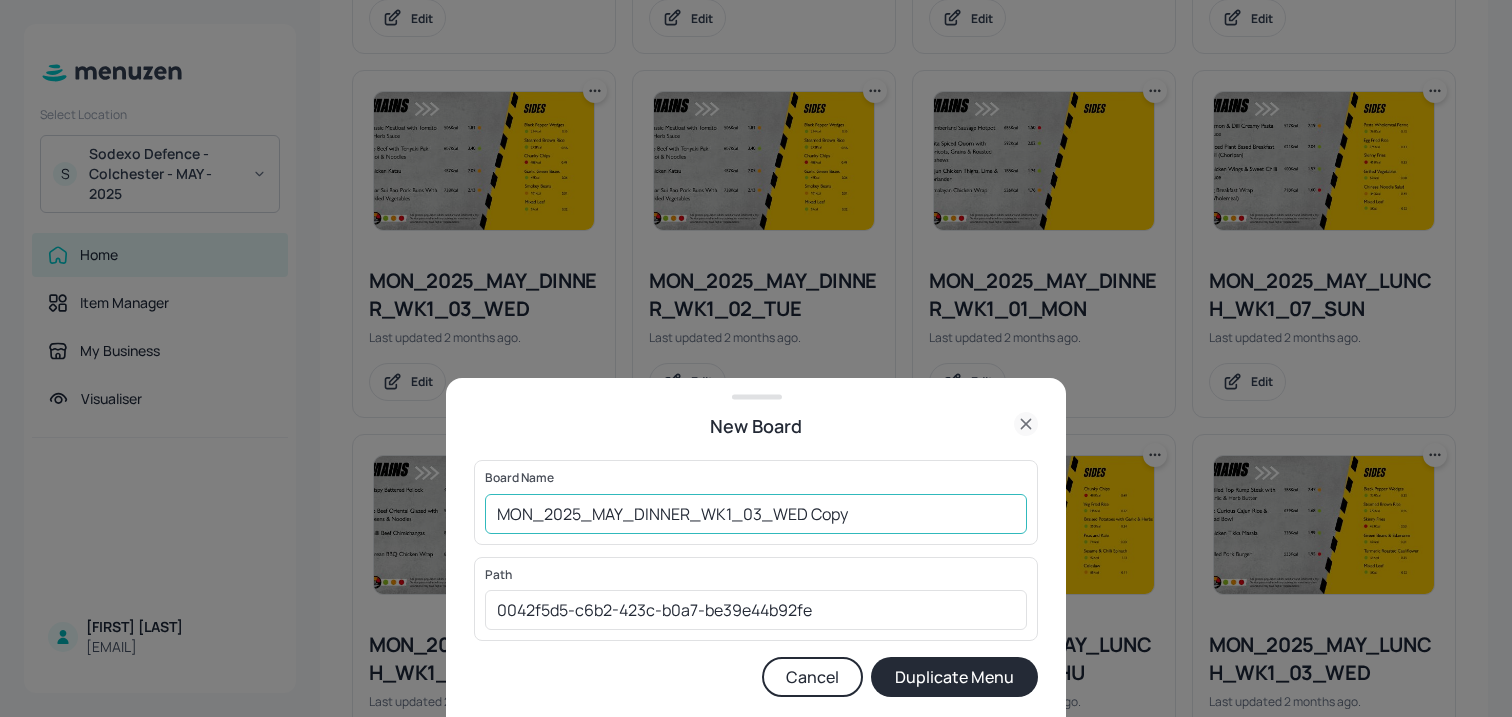 click on "MON_2025_MAY_DINNER_WK1_03_WED Copy" at bounding box center [756, 514] 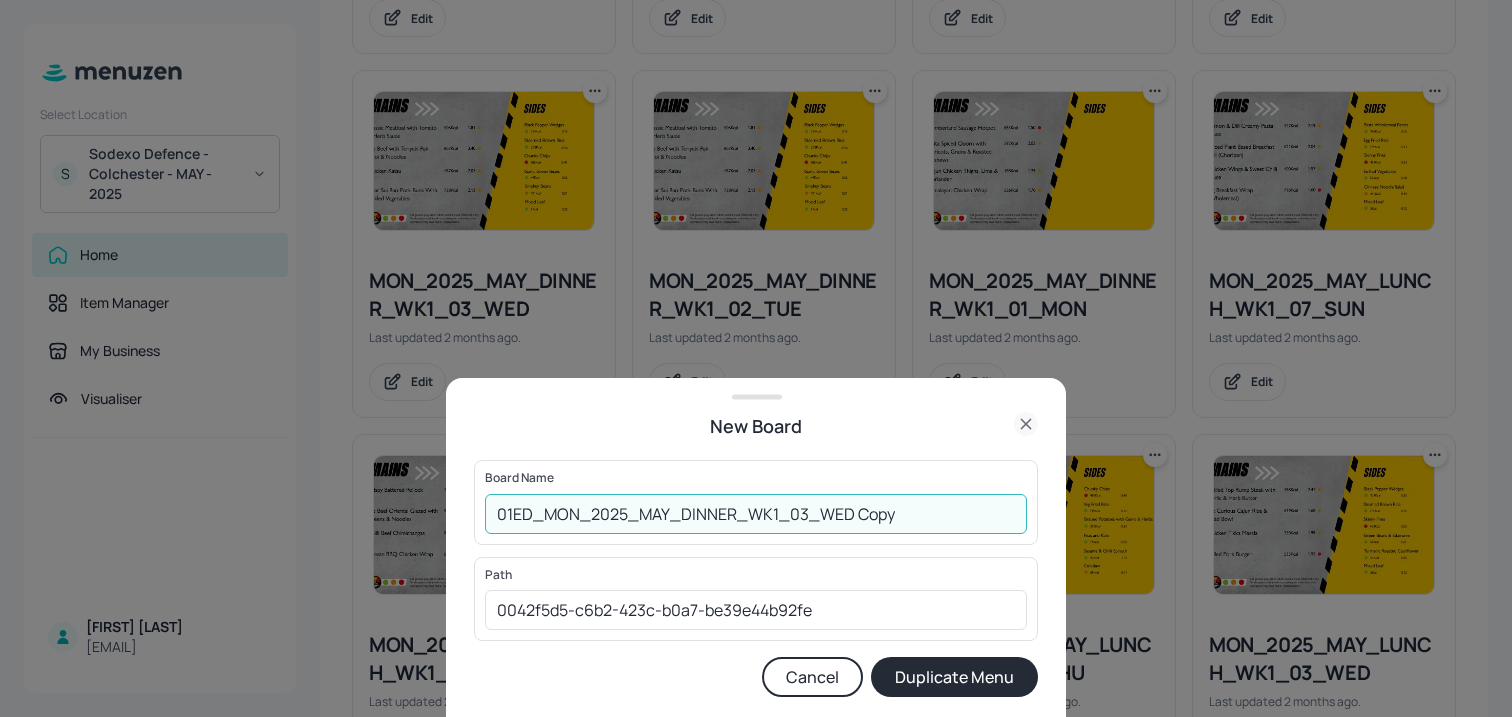 click on "01ED_MON_2025_MAY_DINNER_WK1_03_WED Copy" at bounding box center [756, 514] 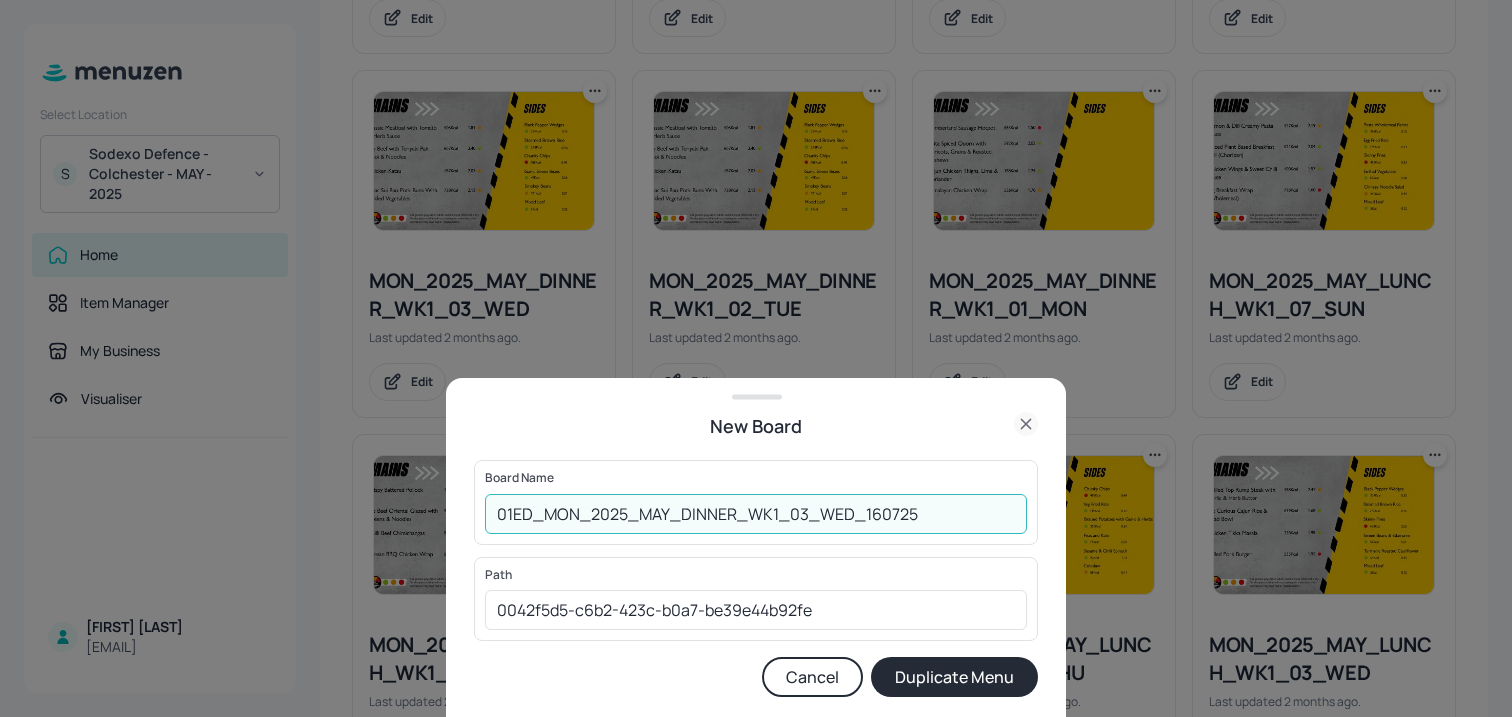 type on "01ED_MON_2025_MAY_DINNER_WK1_03_WED_160725" 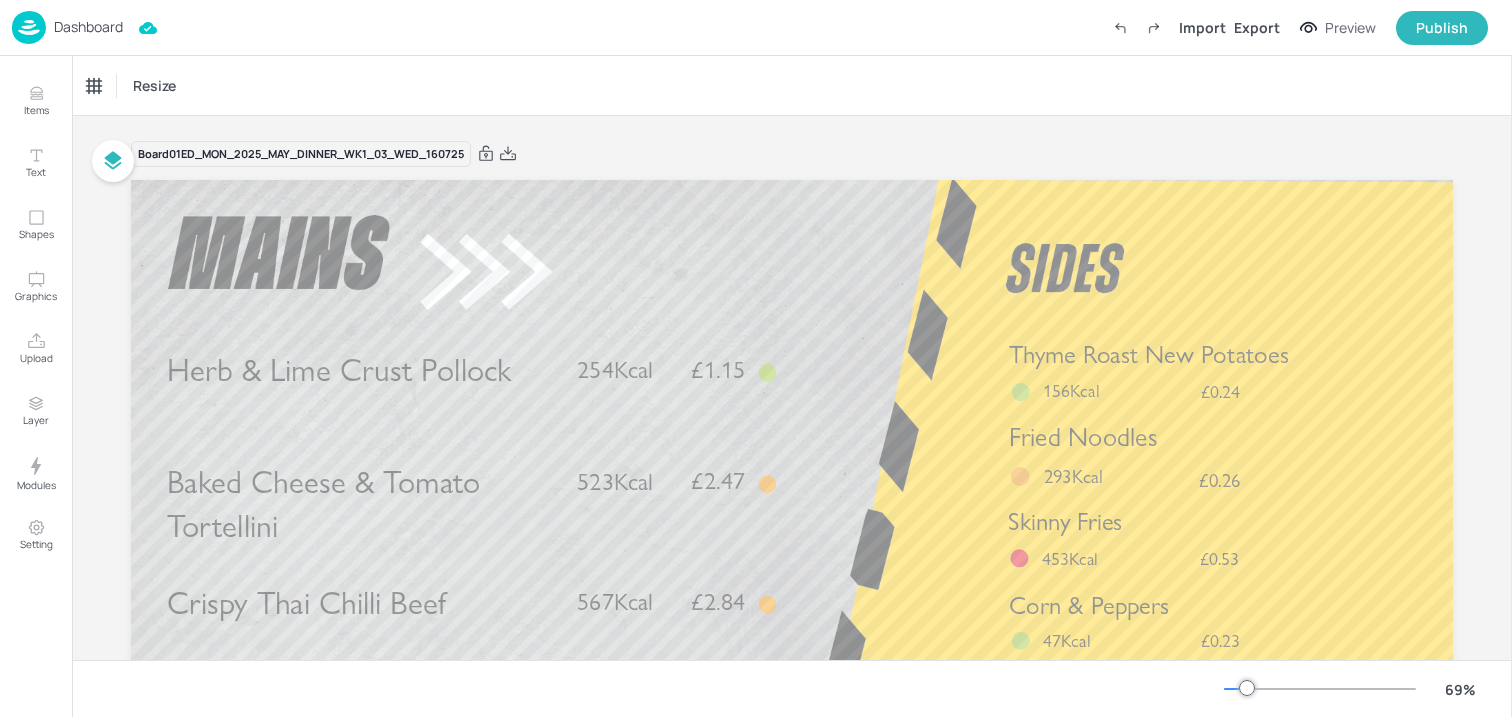 scroll, scrollTop: 0, scrollLeft: 0, axis: both 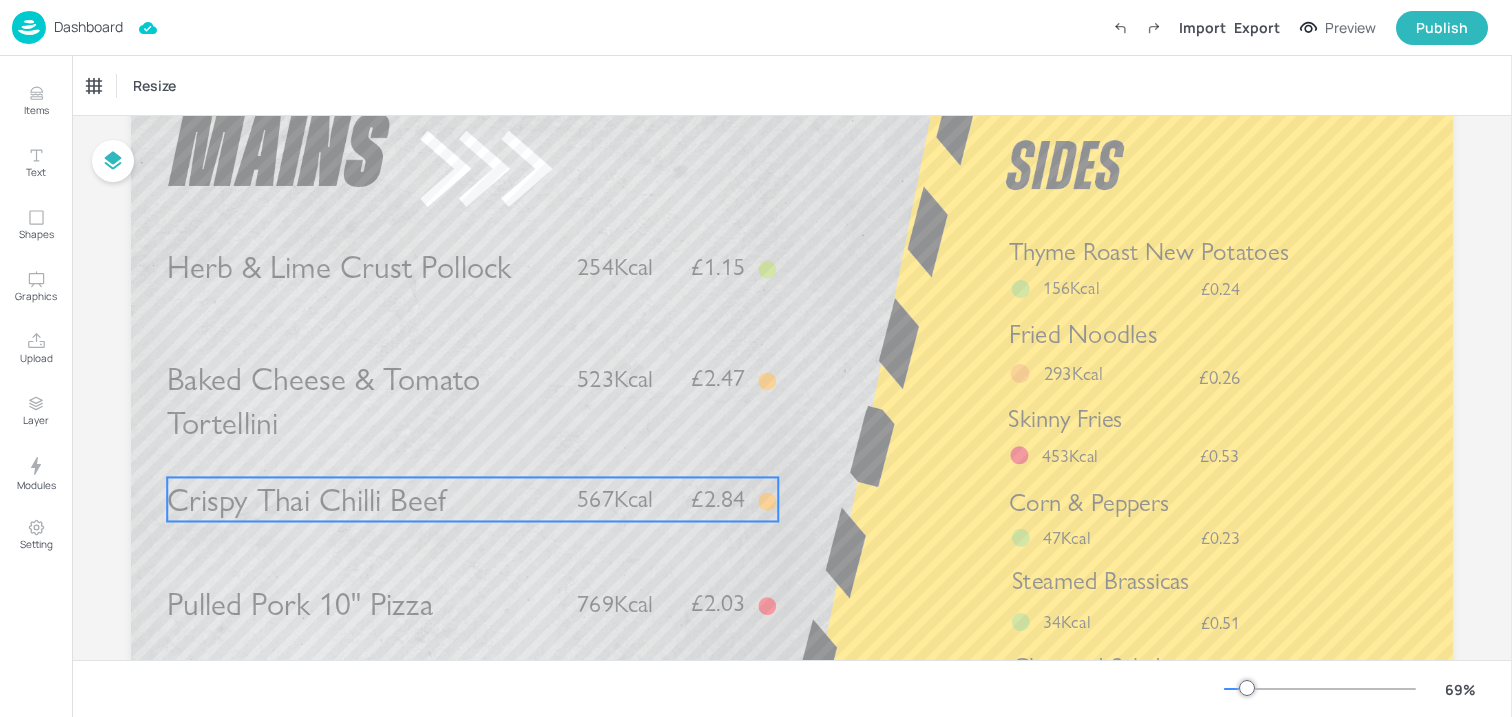 click on "Crispy Thai Chilli Beef" at bounding box center [306, 499] 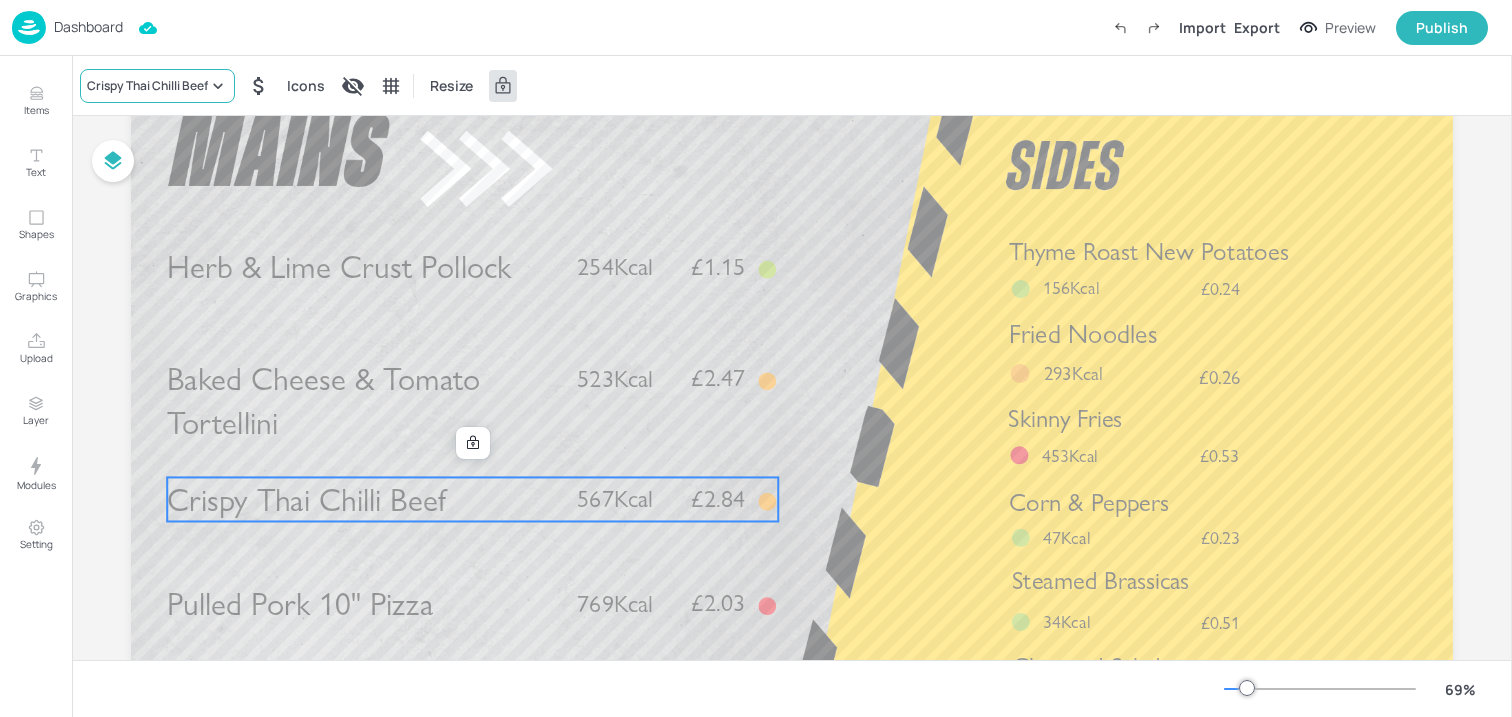 click on "Crispy Thai Chilli Beef" at bounding box center (157, 86) 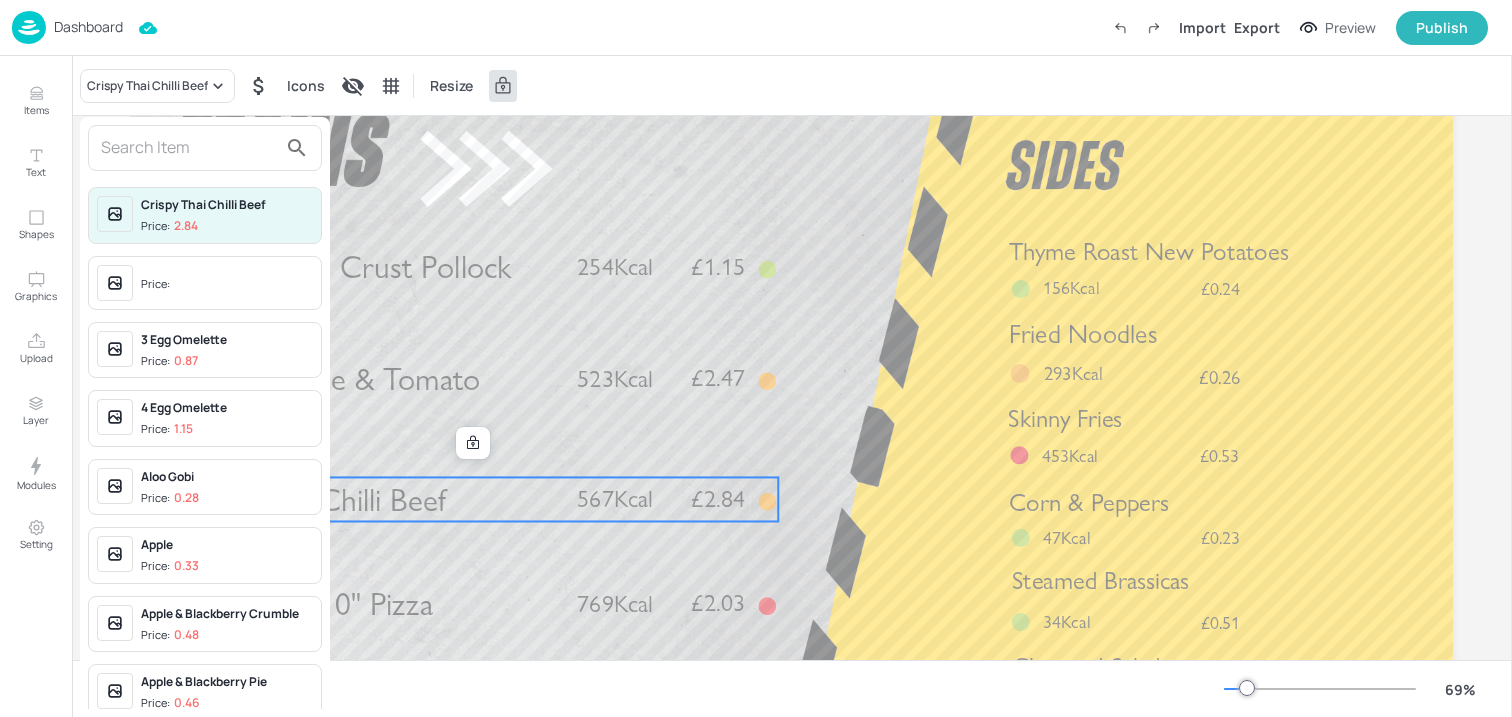 click at bounding box center [189, 148] 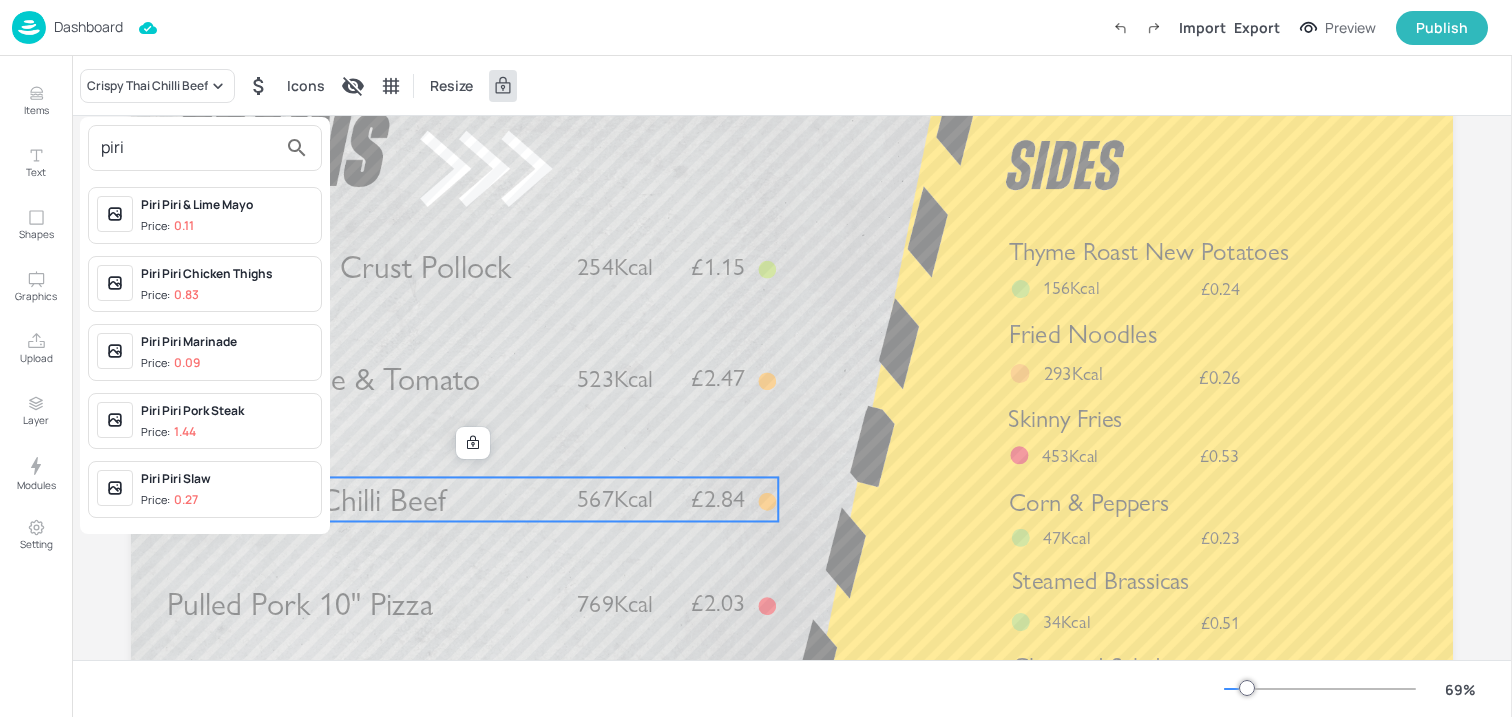 type on "piri" 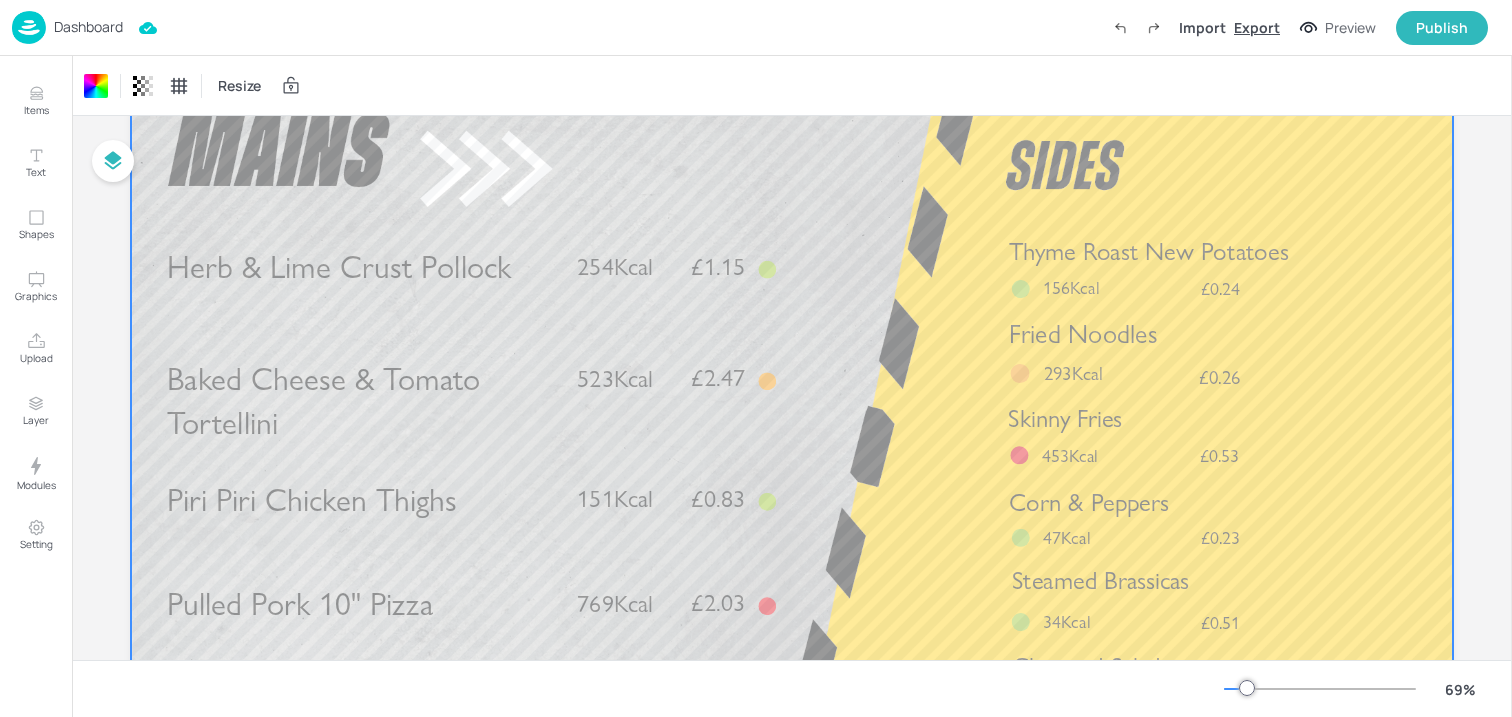 click on "Export" at bounding box center [1257, 27] 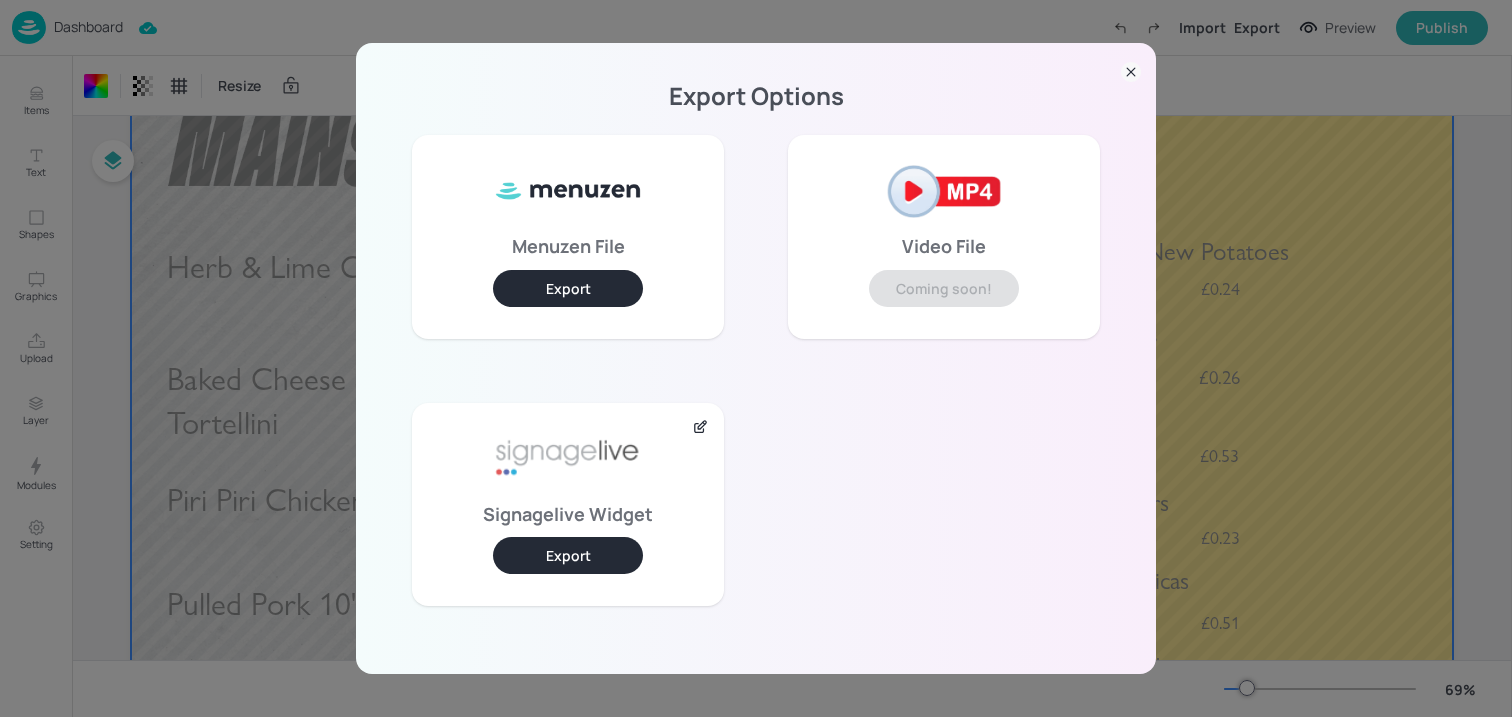 click on "Export" at bounding box center (568, 555) 